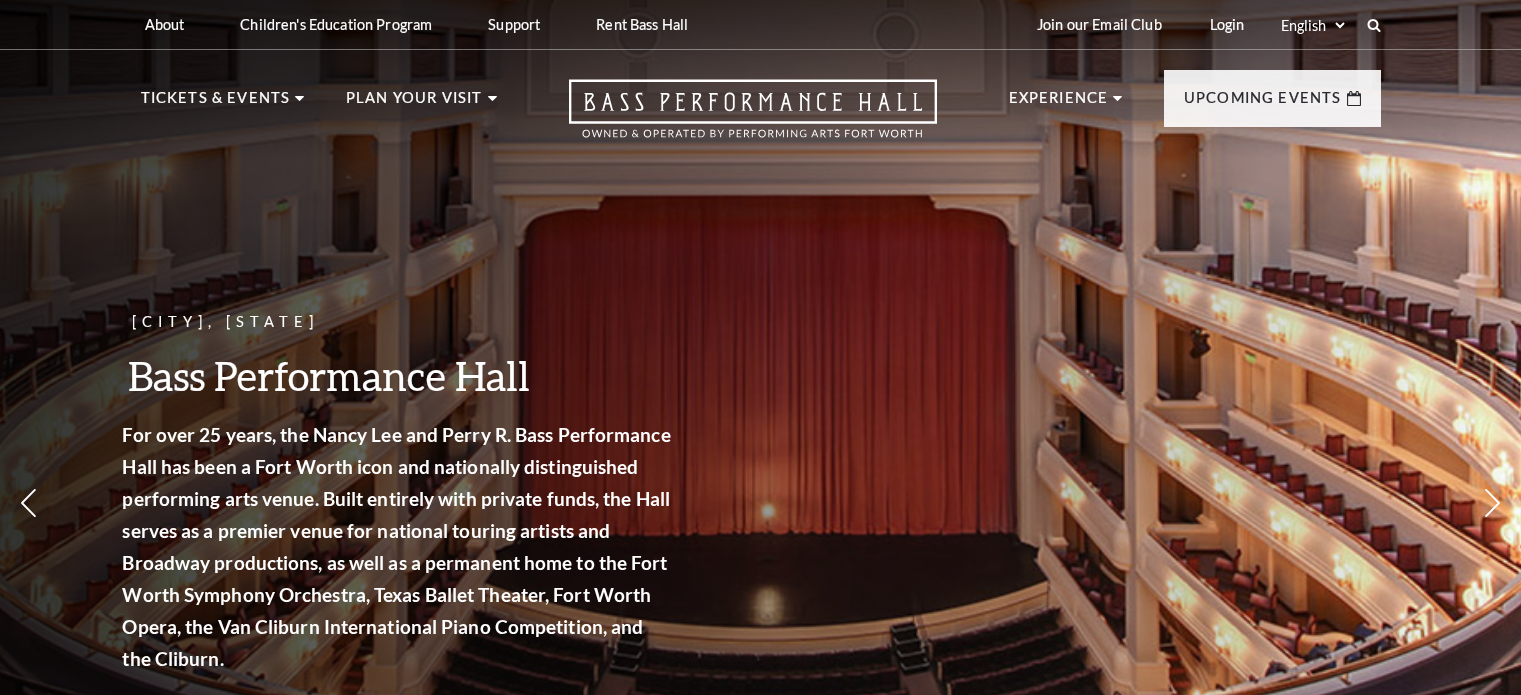 scroll, scrollTop: 0, scrollLeft: 0, axis: both 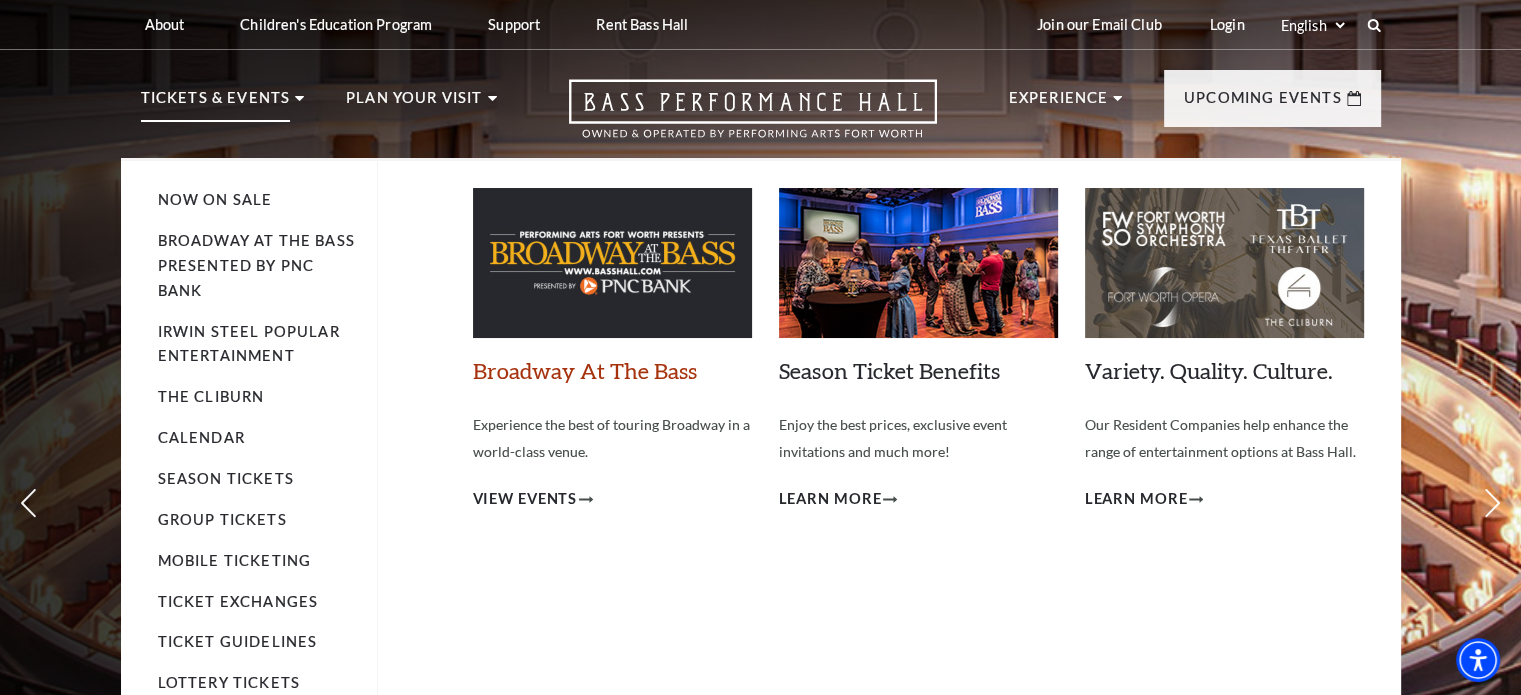 click on "Broadway At The Bass" at bounding box center [585, 370] 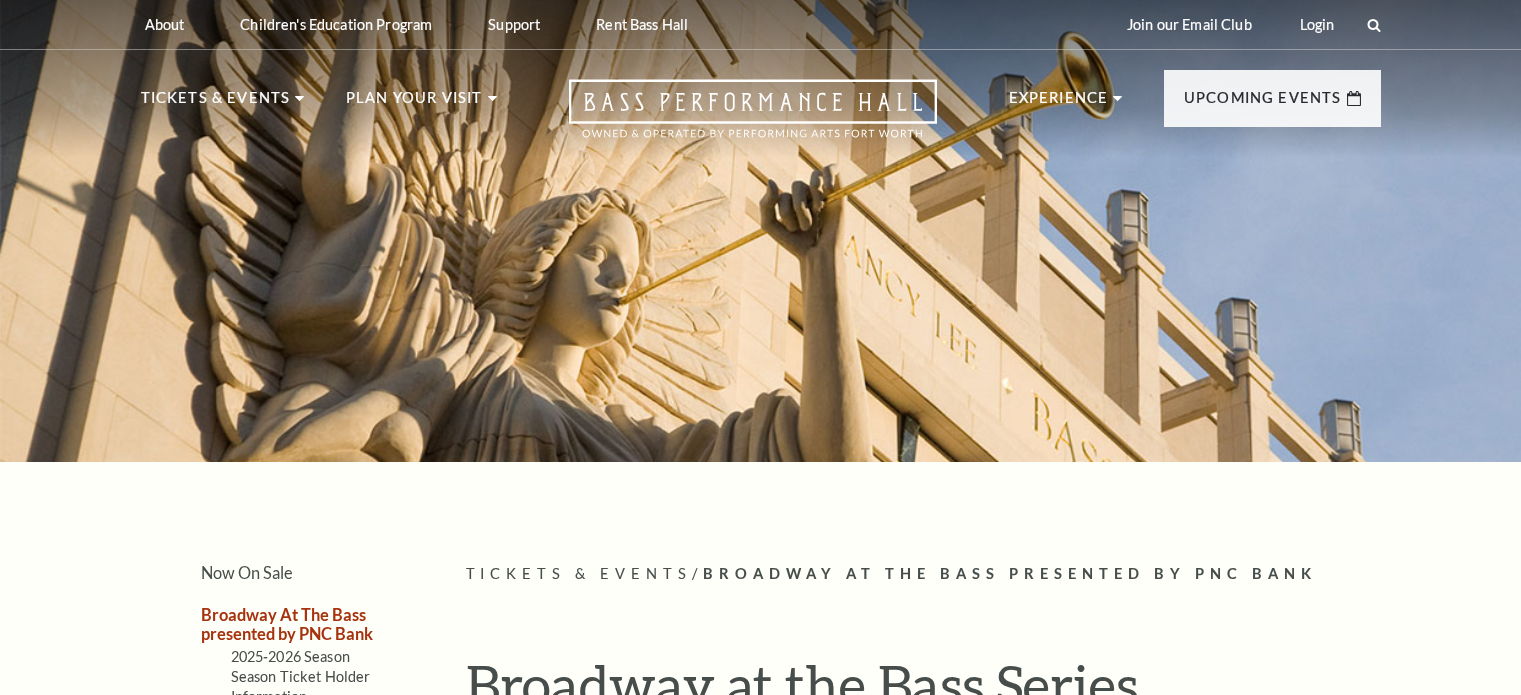 scroll, scrollTop: 0, scrollLeft: 0, axis: both 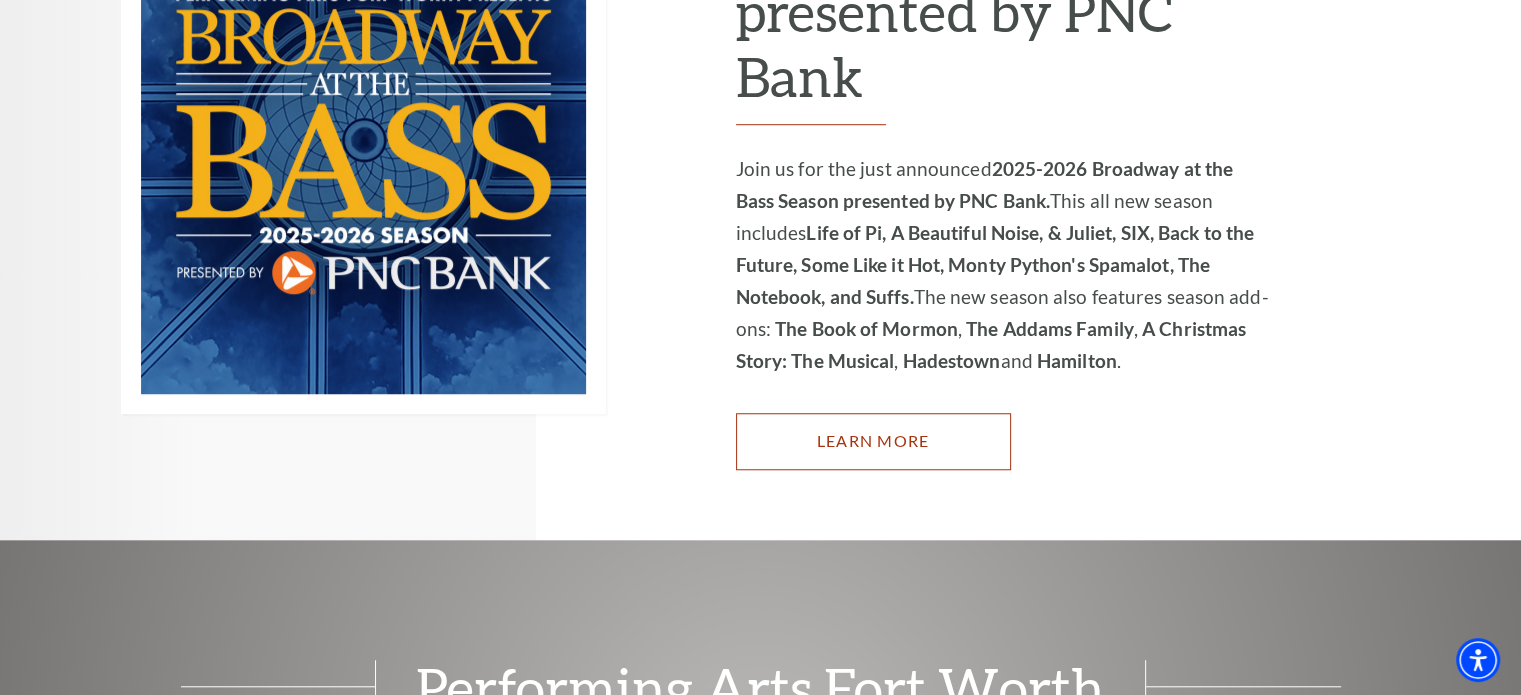 click on "Learn More" at bounding box center [873, 441] 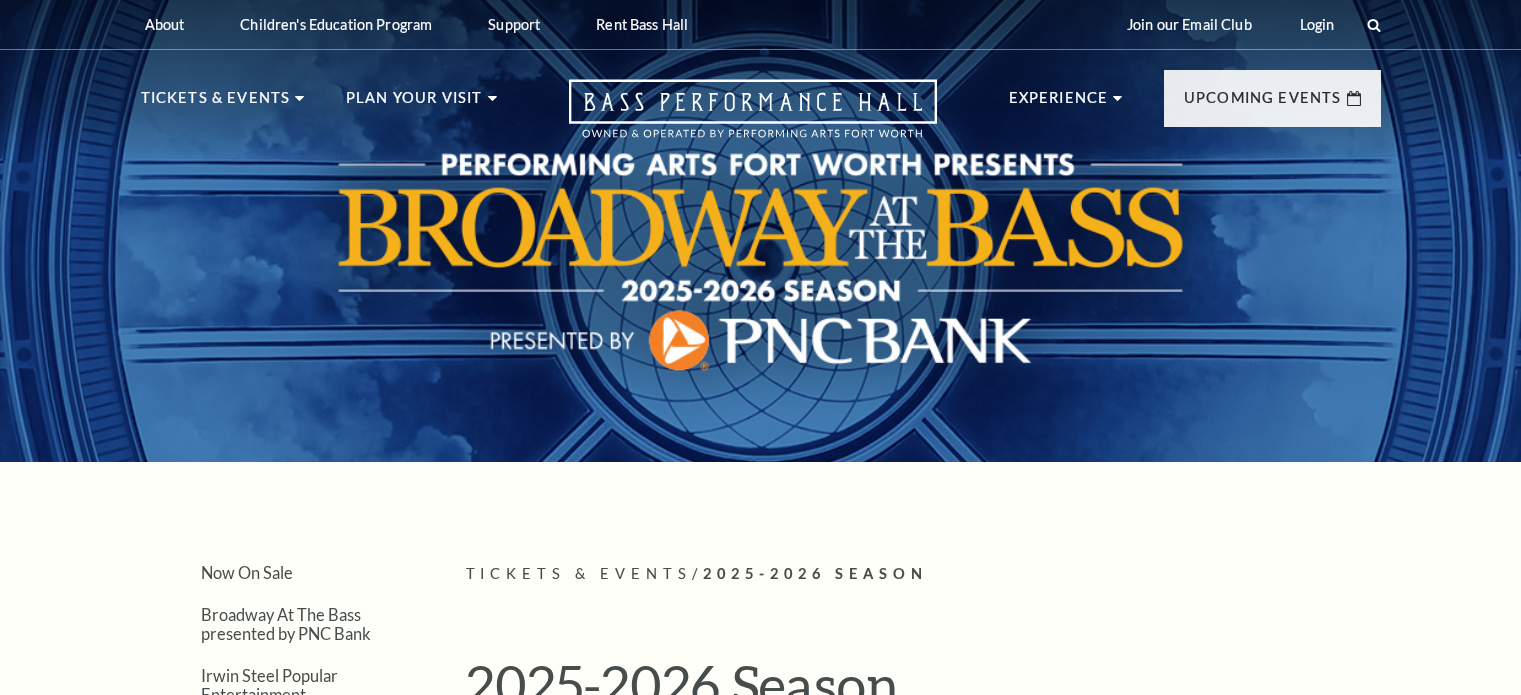 scroll, scrollTop: 0, scrollLeft: 0, axis: both 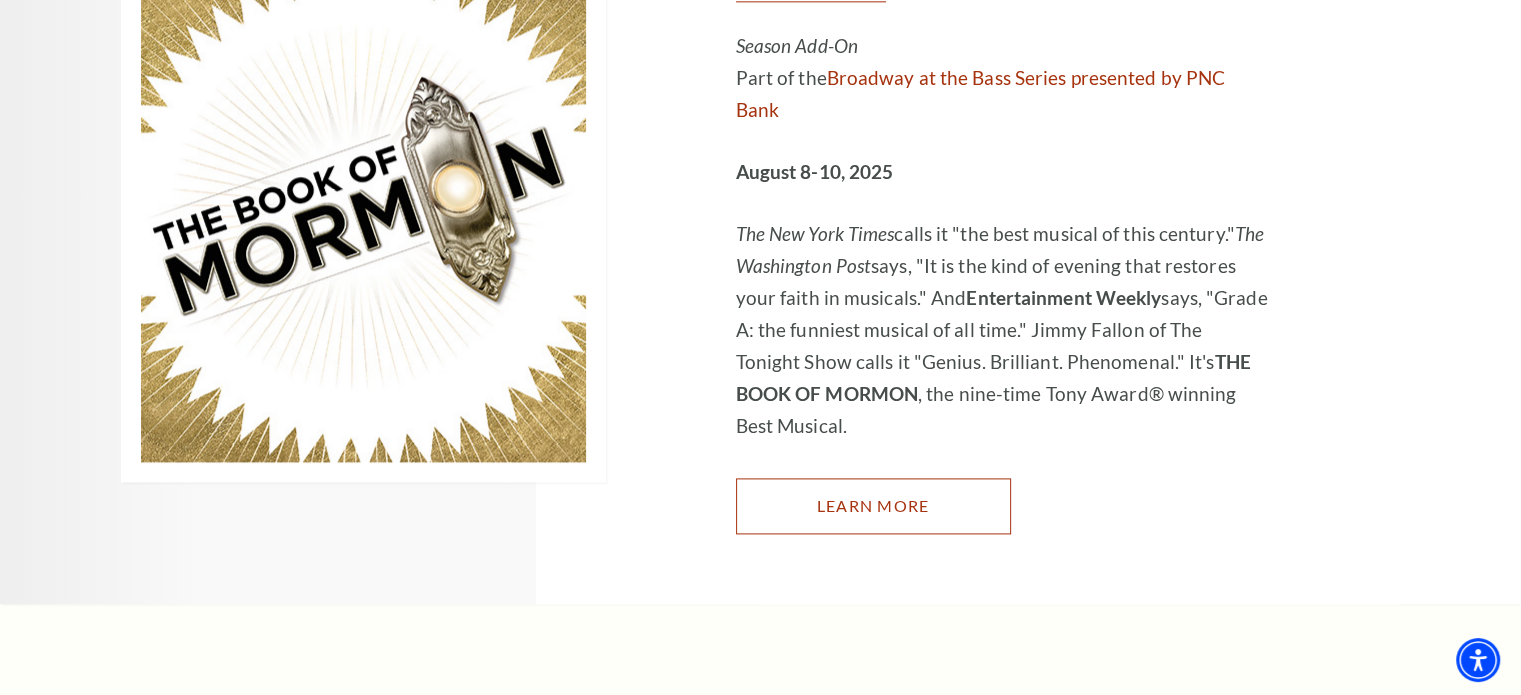 click on "Learn More" at bounding box center [873, 506] 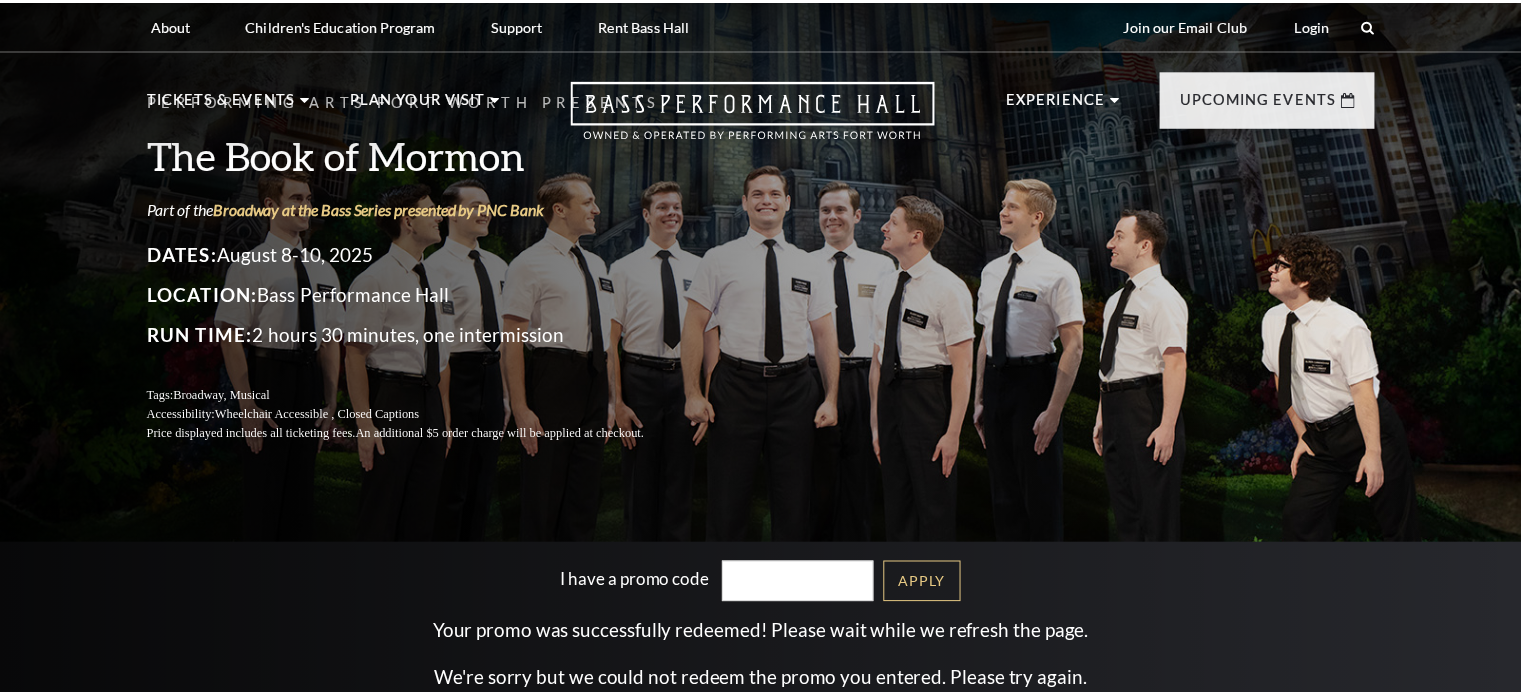 scroll, scrollTop: 0, scrollLeft: 0, axis: both 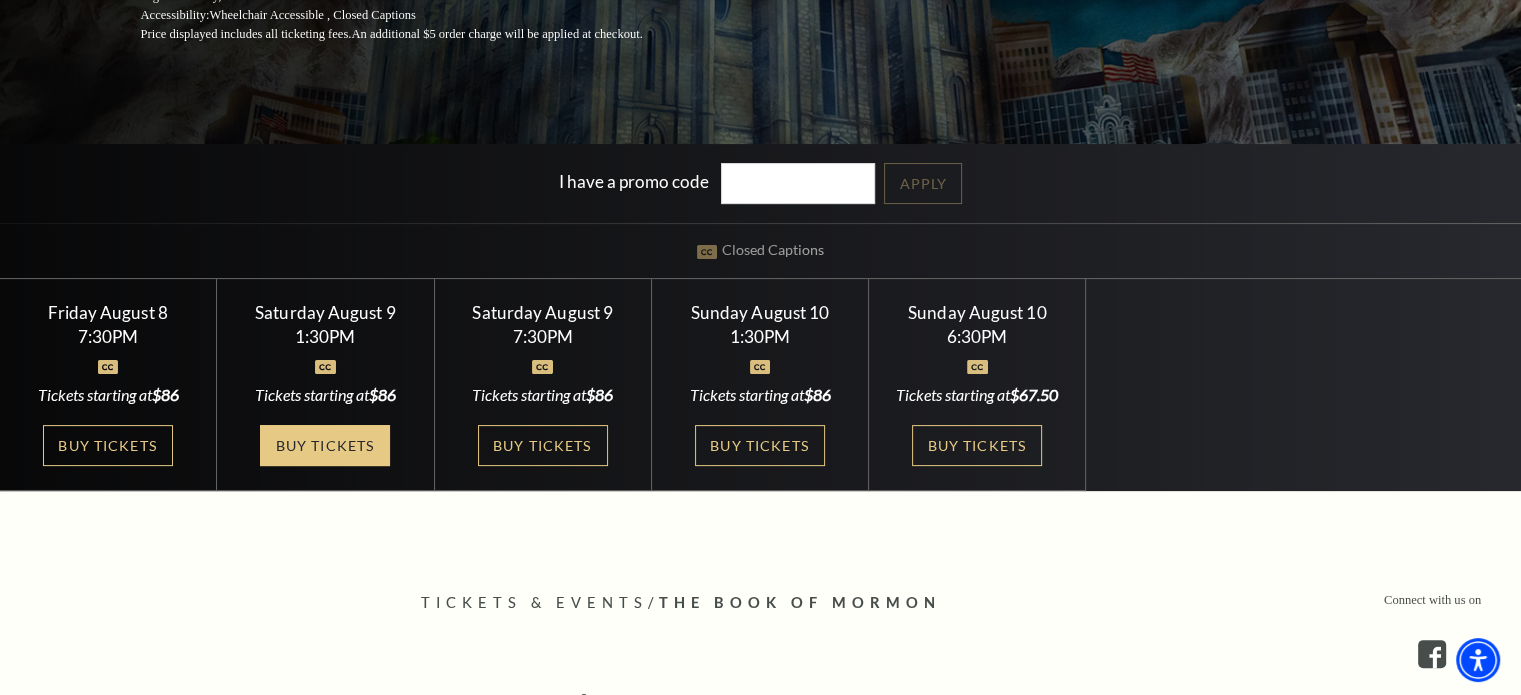 click on "Buy Tickets" at bounding box center (325, 445) 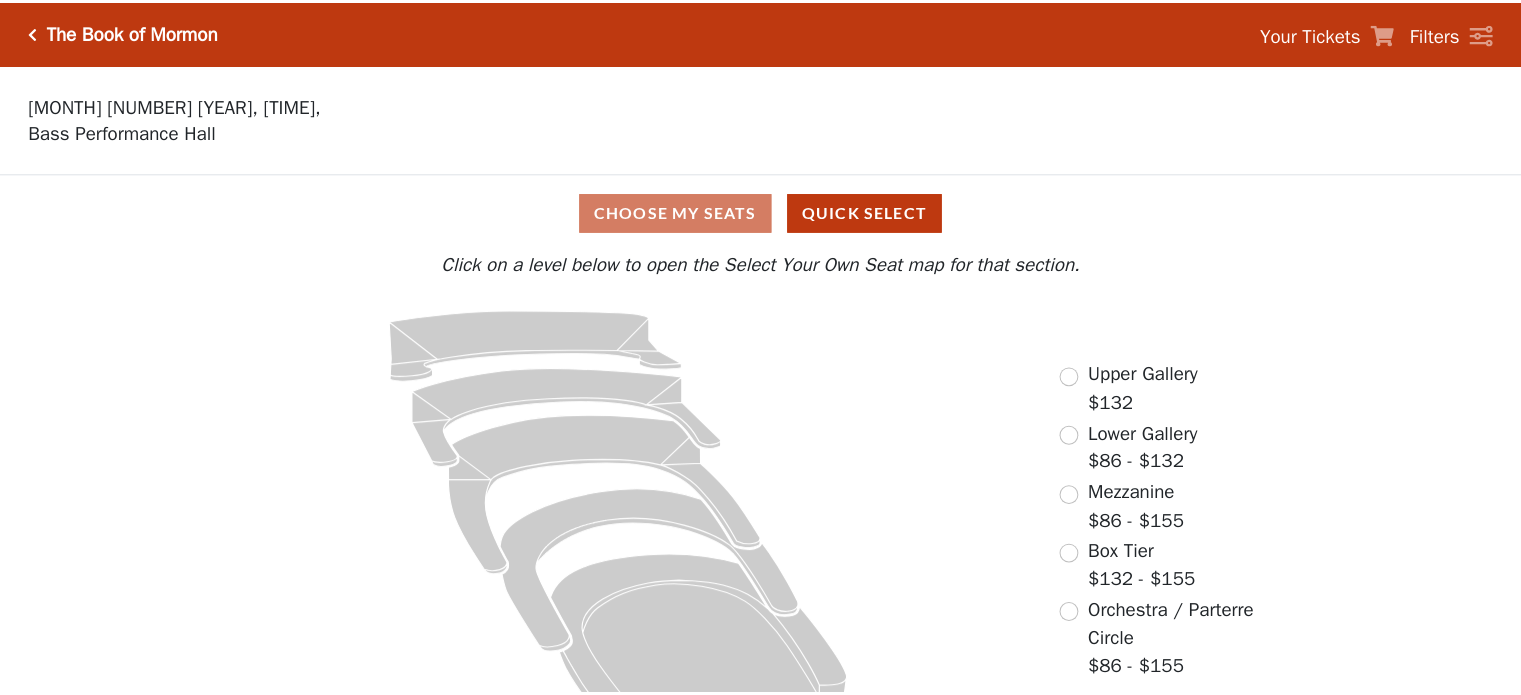 scroll, scrollTop: 0, scrollLeft: 0, axis: both 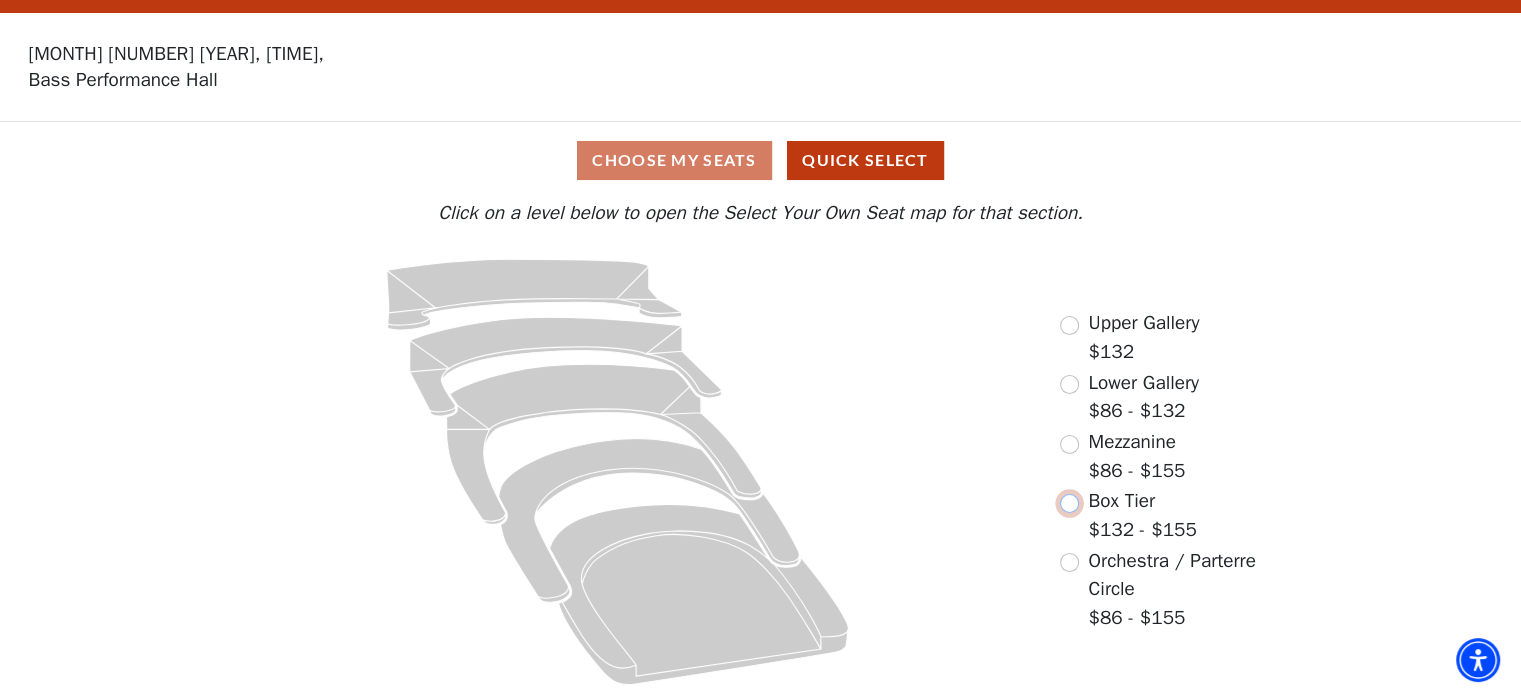 click at bounding box center [1069, 503] 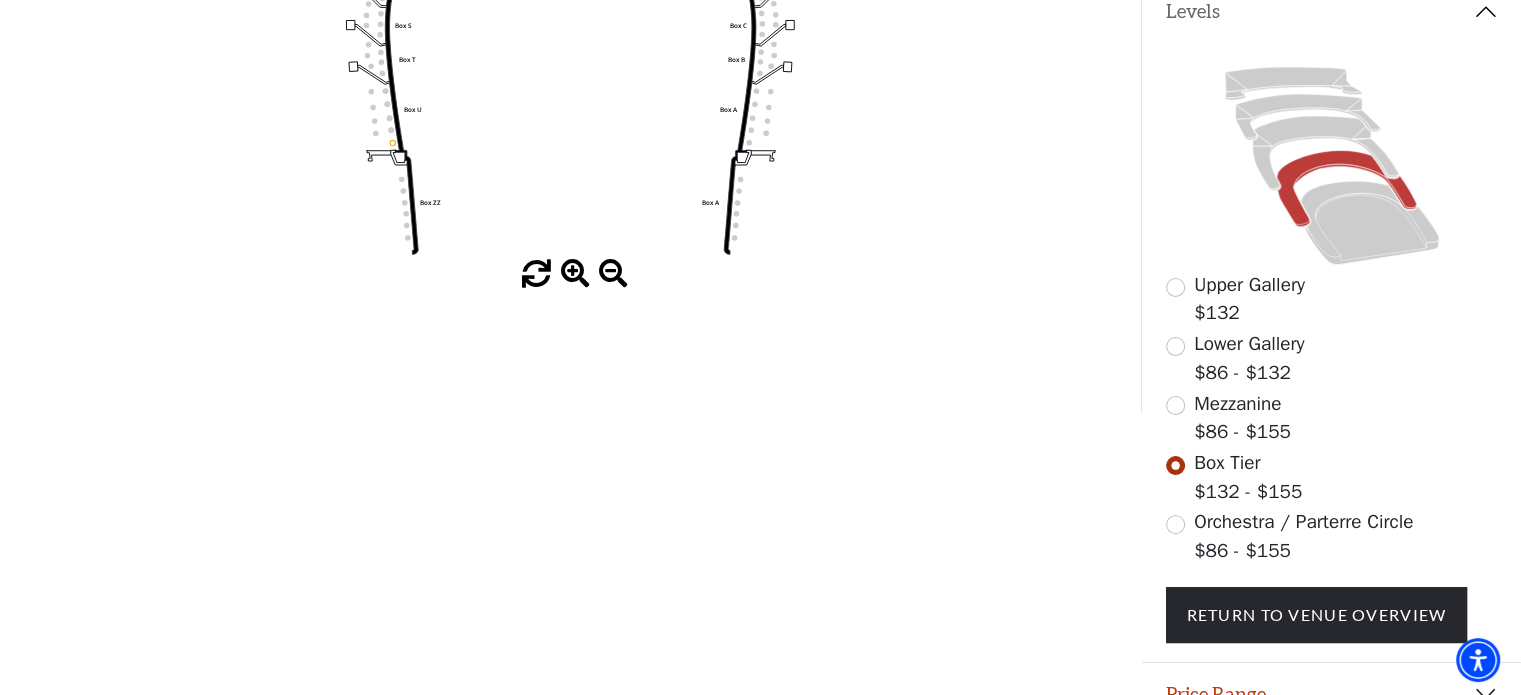 scroll, scrollTop: 344, scrollLeft: 0, axis: vertical 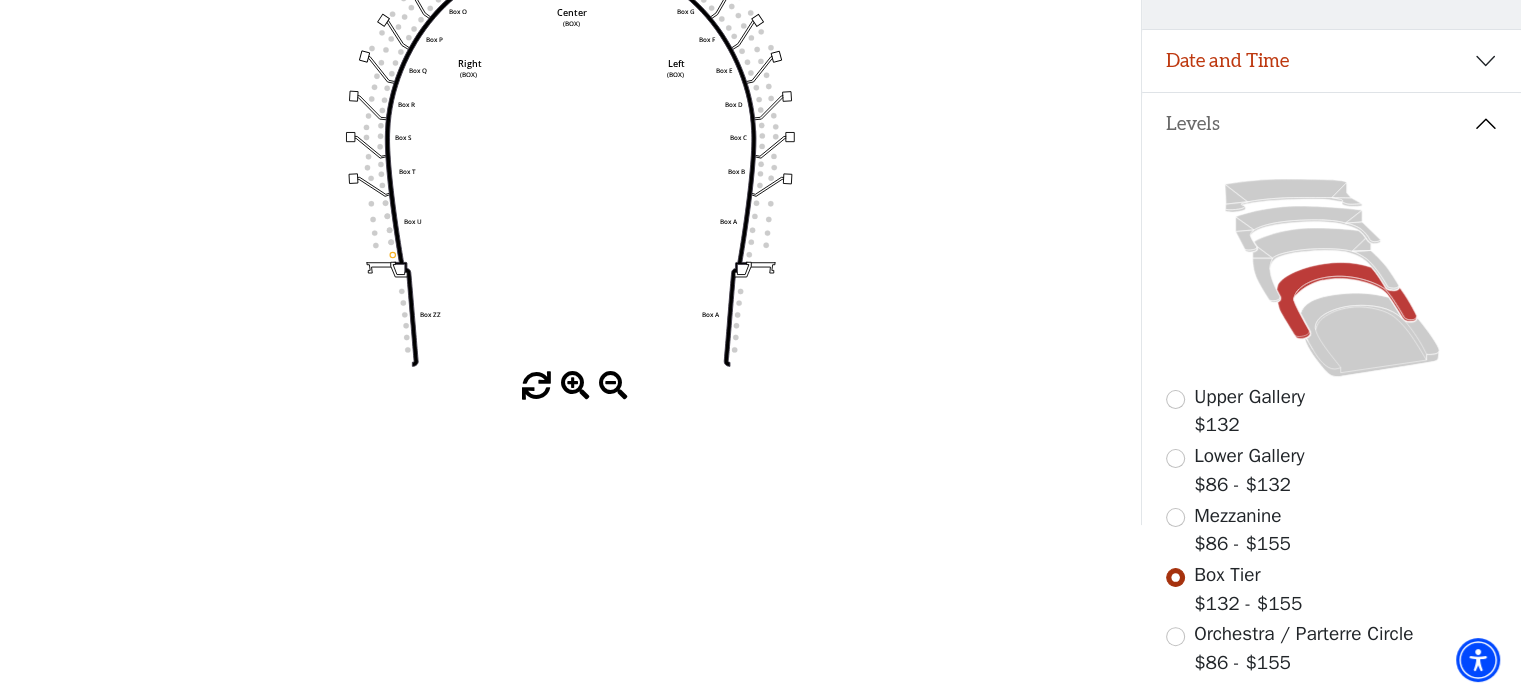 click on "Left   (BOX)   Right   (BOX)   Center   (BOX)   Box ZZ   Box U   Box T   Box S   Box R   Box Q   Box P   Box O   Box N   Box M   Box L   Box A   Box A   Box B   Box C   Box D   Box E   Box F   Box G   Box H   Box I   Box J   Box K" 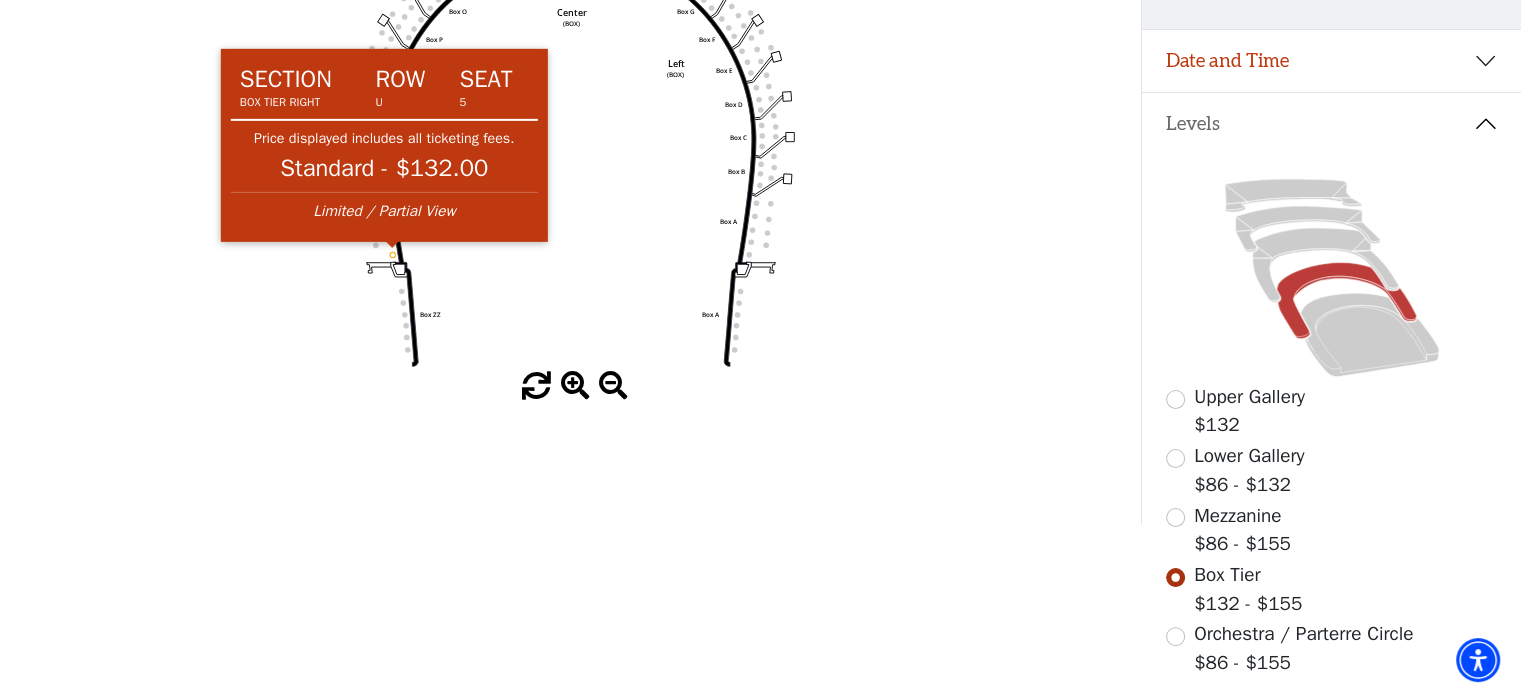 click 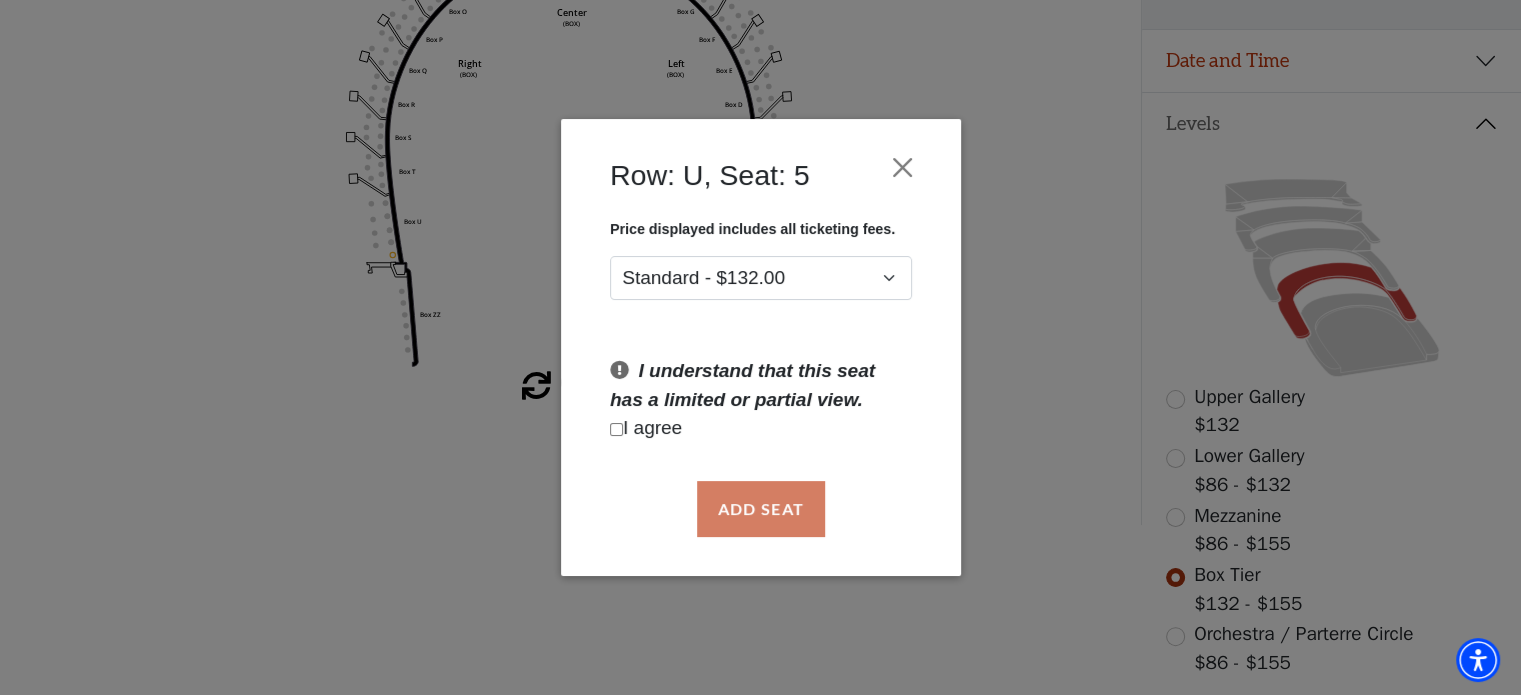 click on "I agree" at bounding box center (761, 428) 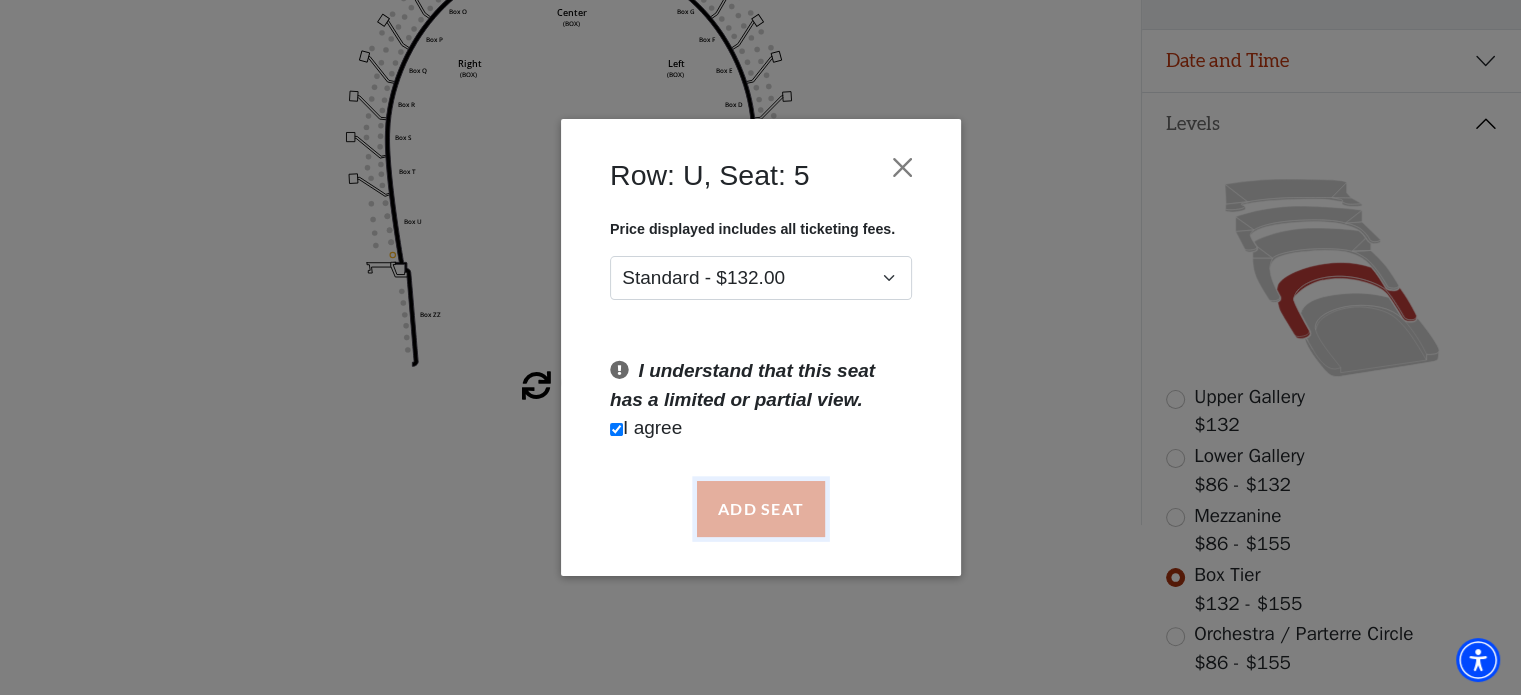 click on "Add Seat" at bounding box center (760, 509) 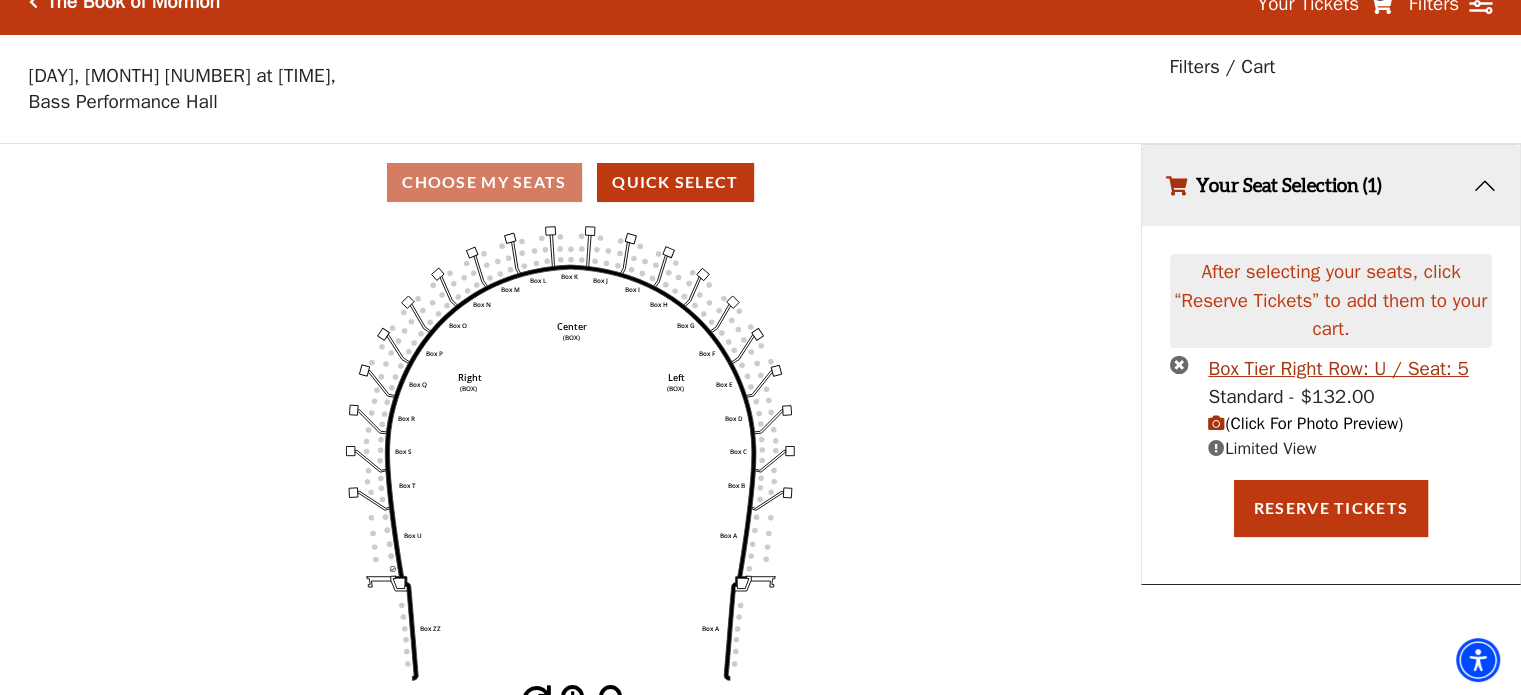 scroll, scrollTop: 46, scrollLeft: 0, axis: vertical 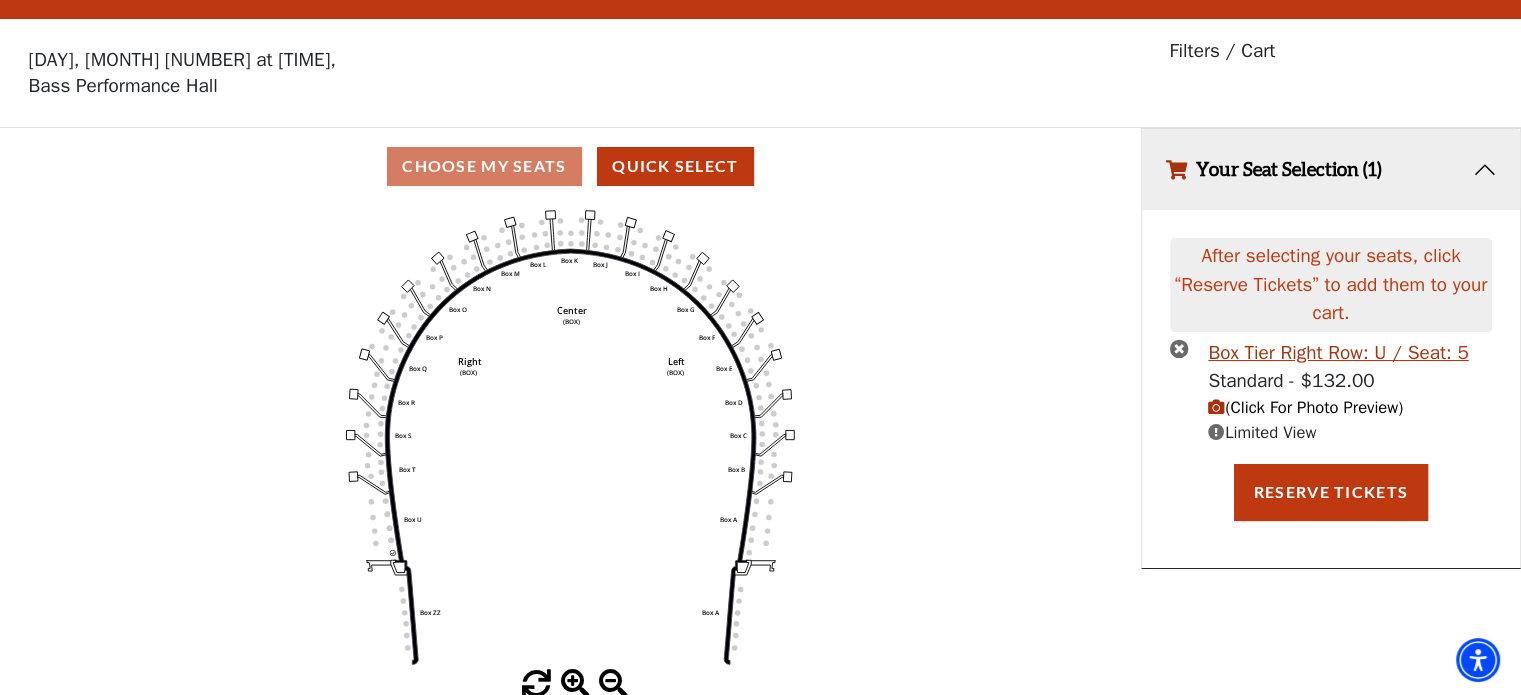 click at bounding box center [1216, 407] 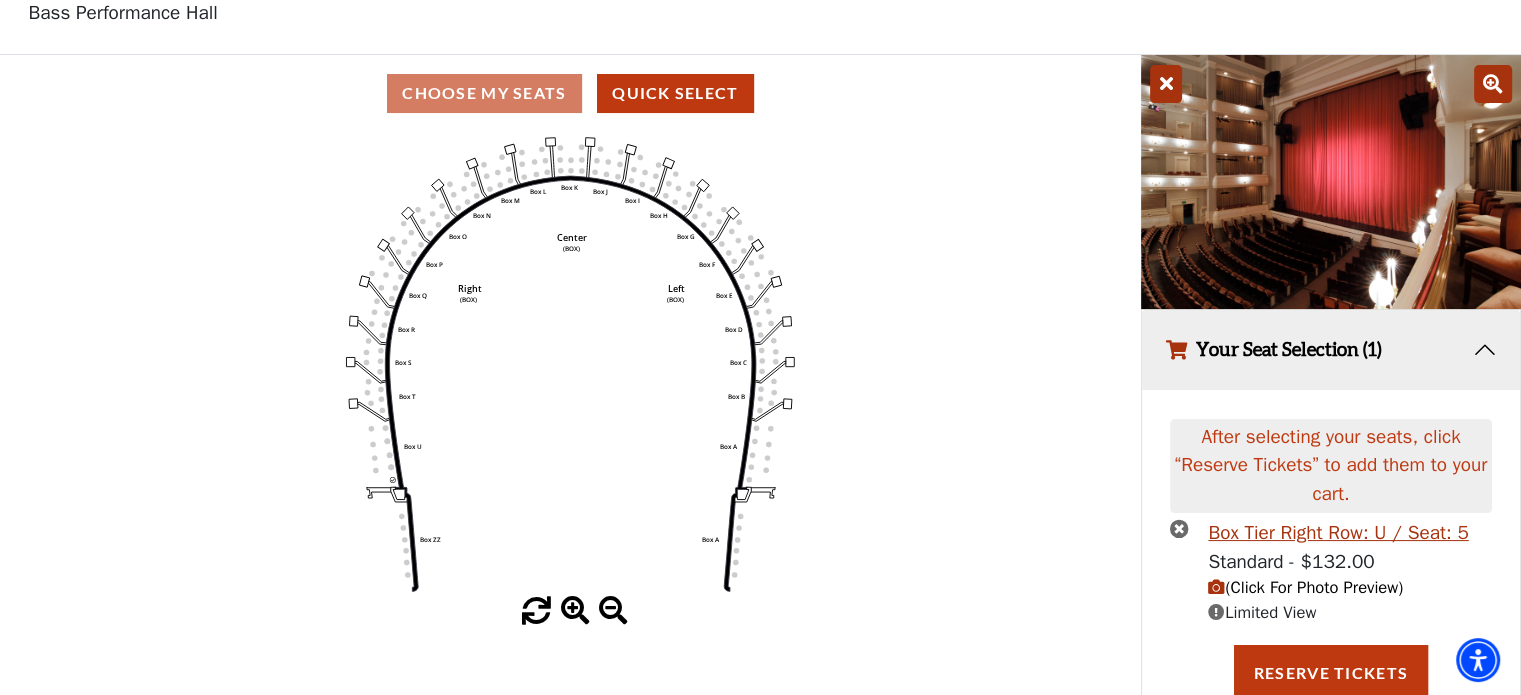 scroll, scrollTop: 170, scrollLeft: 0, axis: vertical 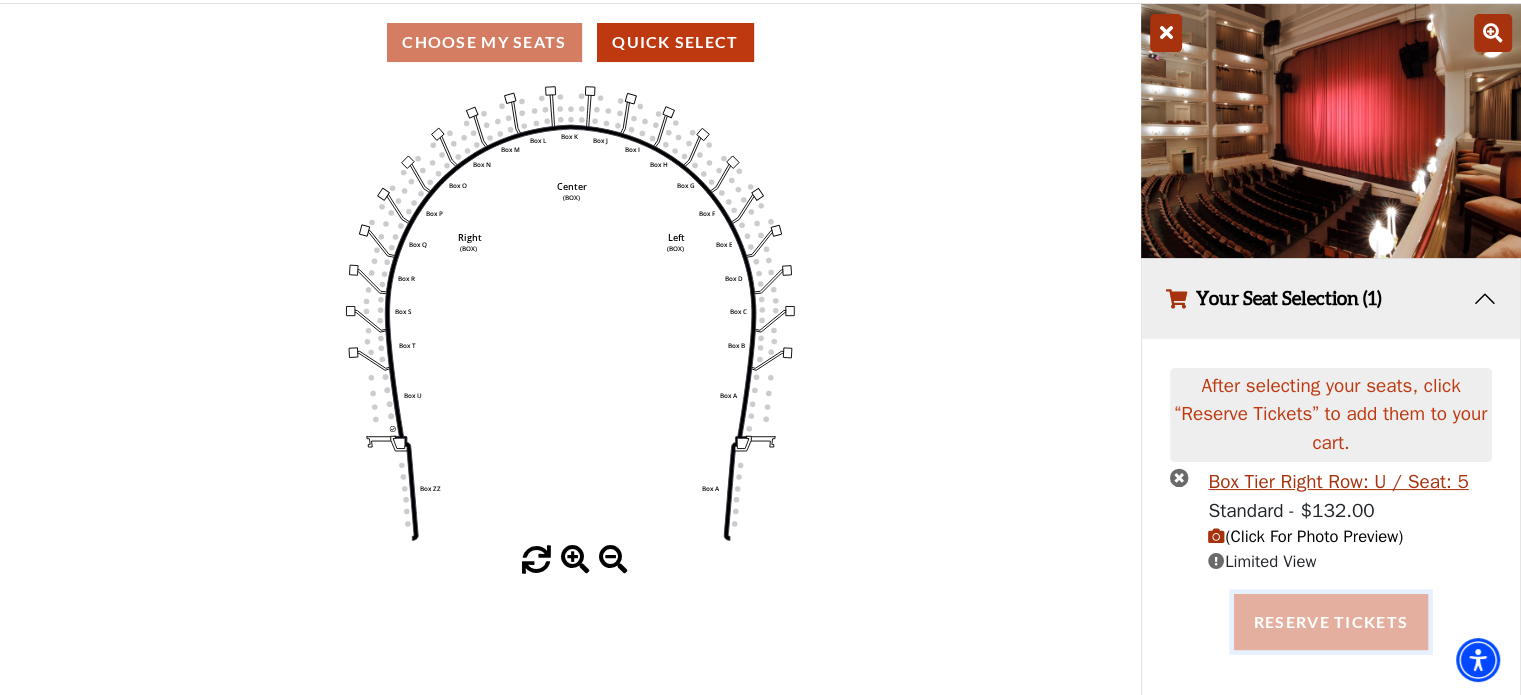 click on "Reserve Tickets" at bounding box center (1331, 622) 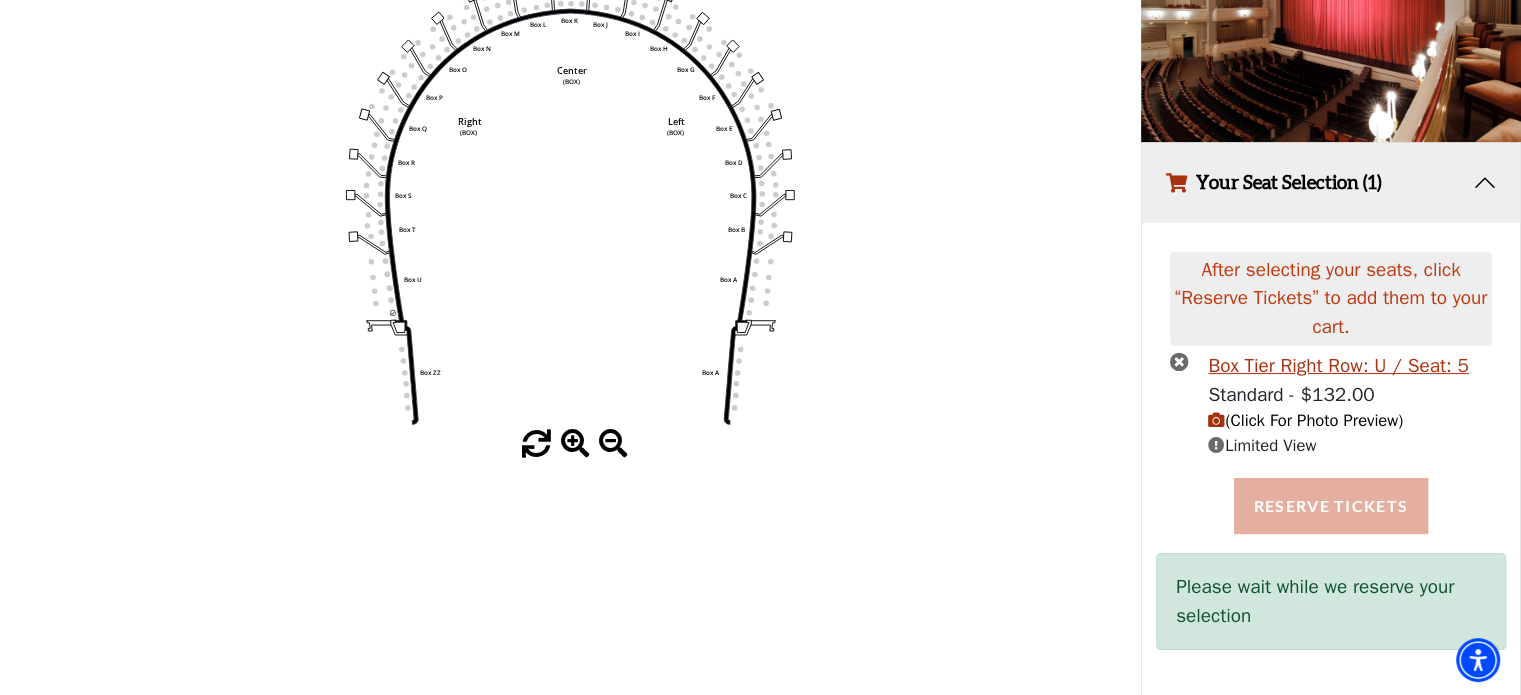 scroll, scrollTop: 286, scrollLeft: 0, axis: vertical 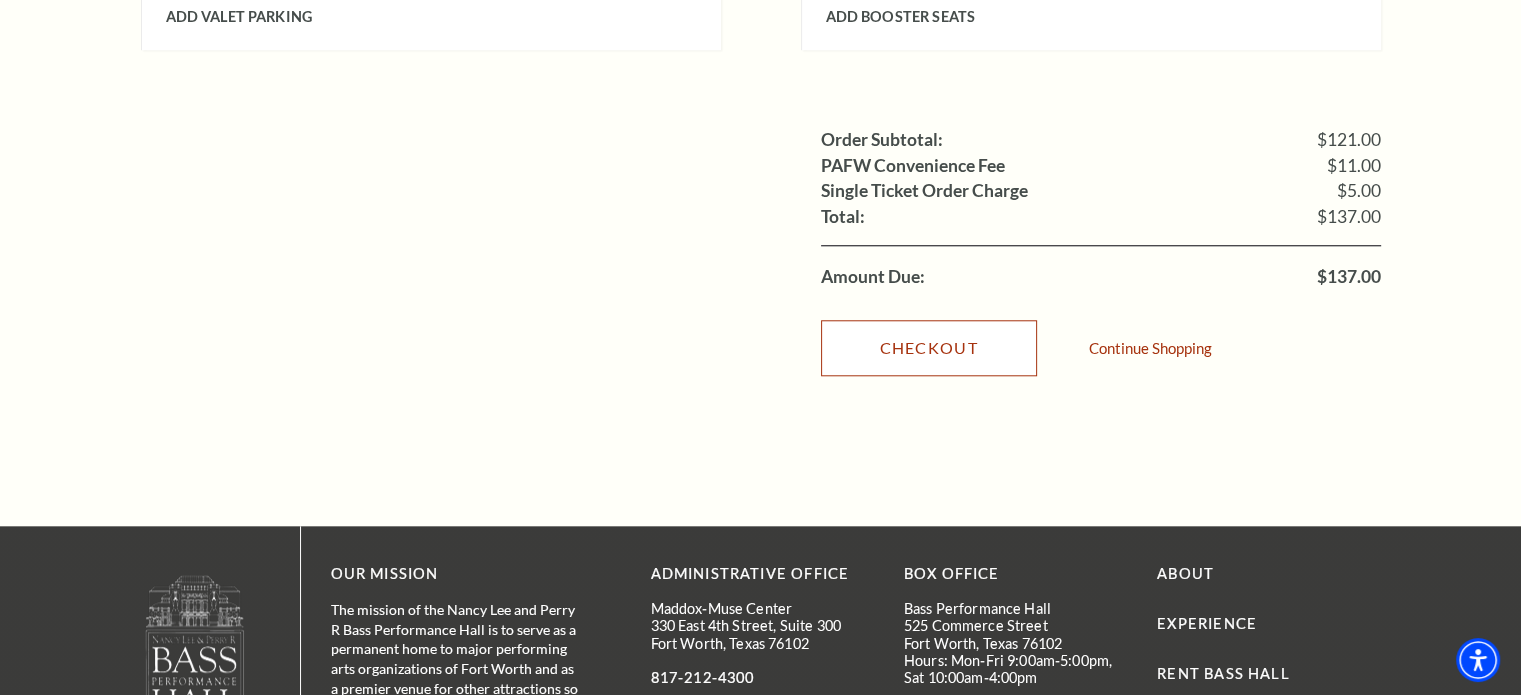 click on "Checkout" at bounding box center [929, 348] 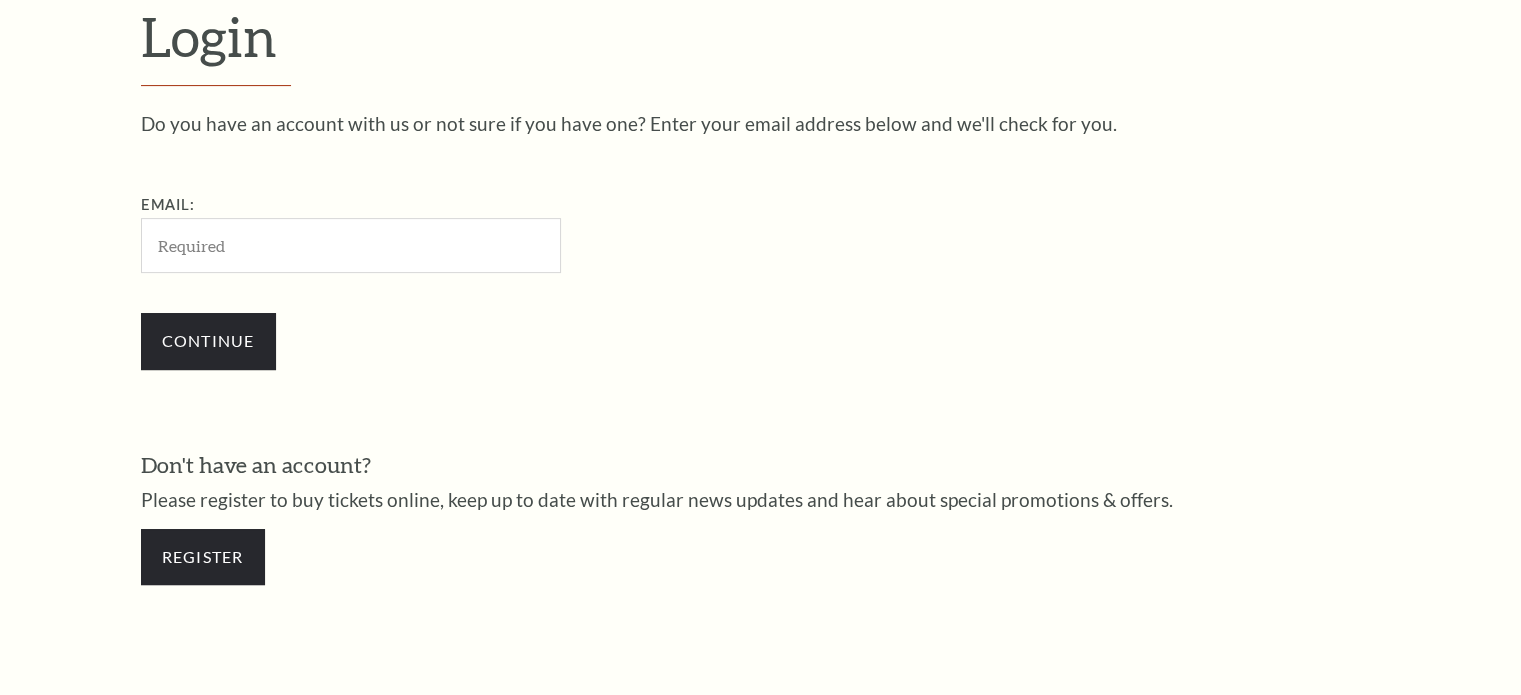 scroll, scrollTop: 0, scrollLeft: 0, axis: both 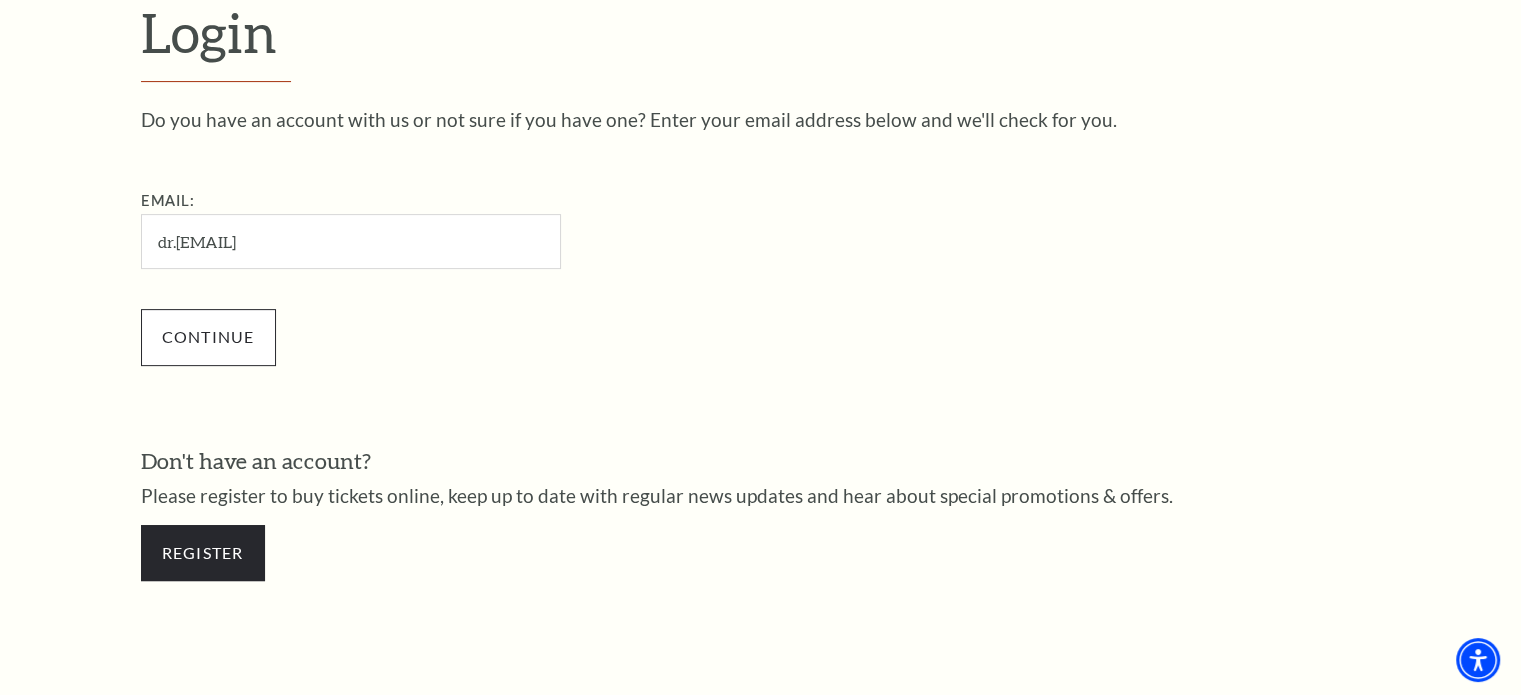 type on "dr.[EMAIL]" 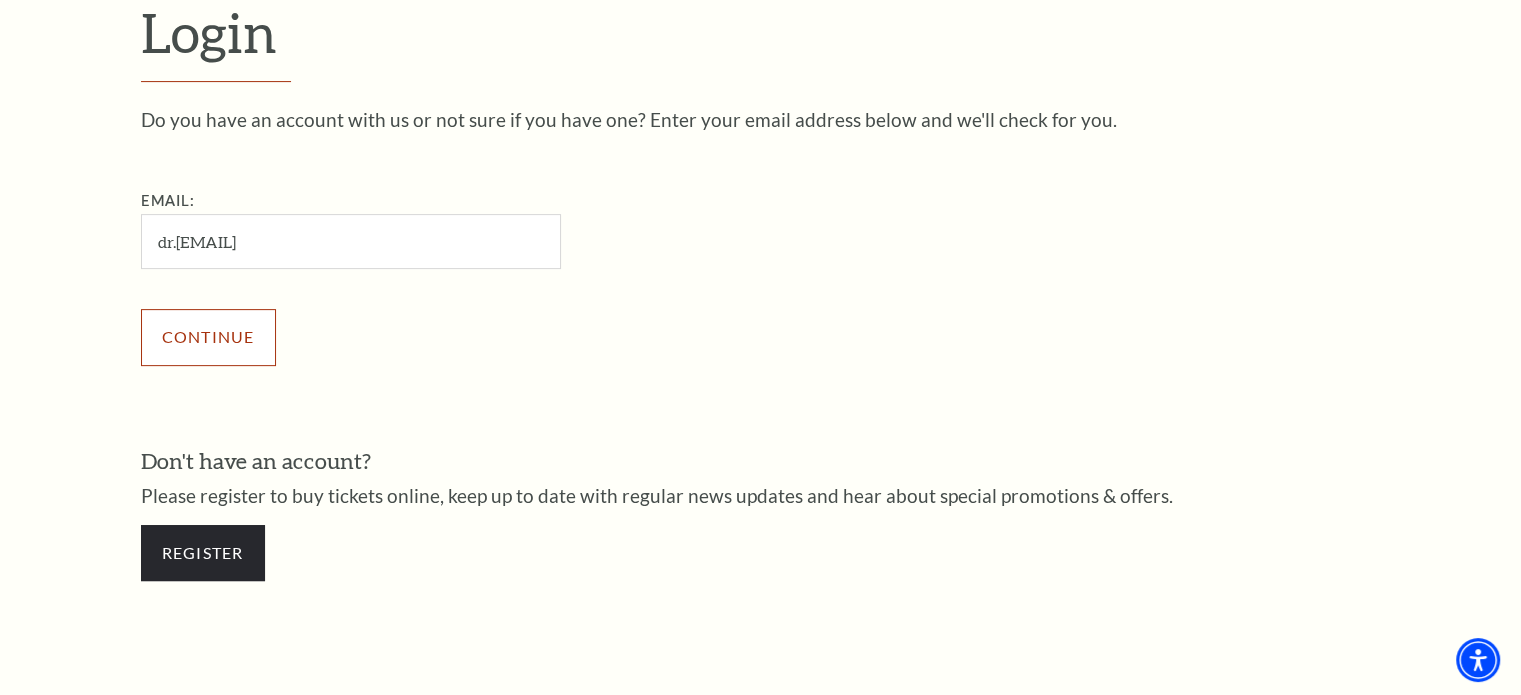 click on "Continue" at bounding box center (208, 337) 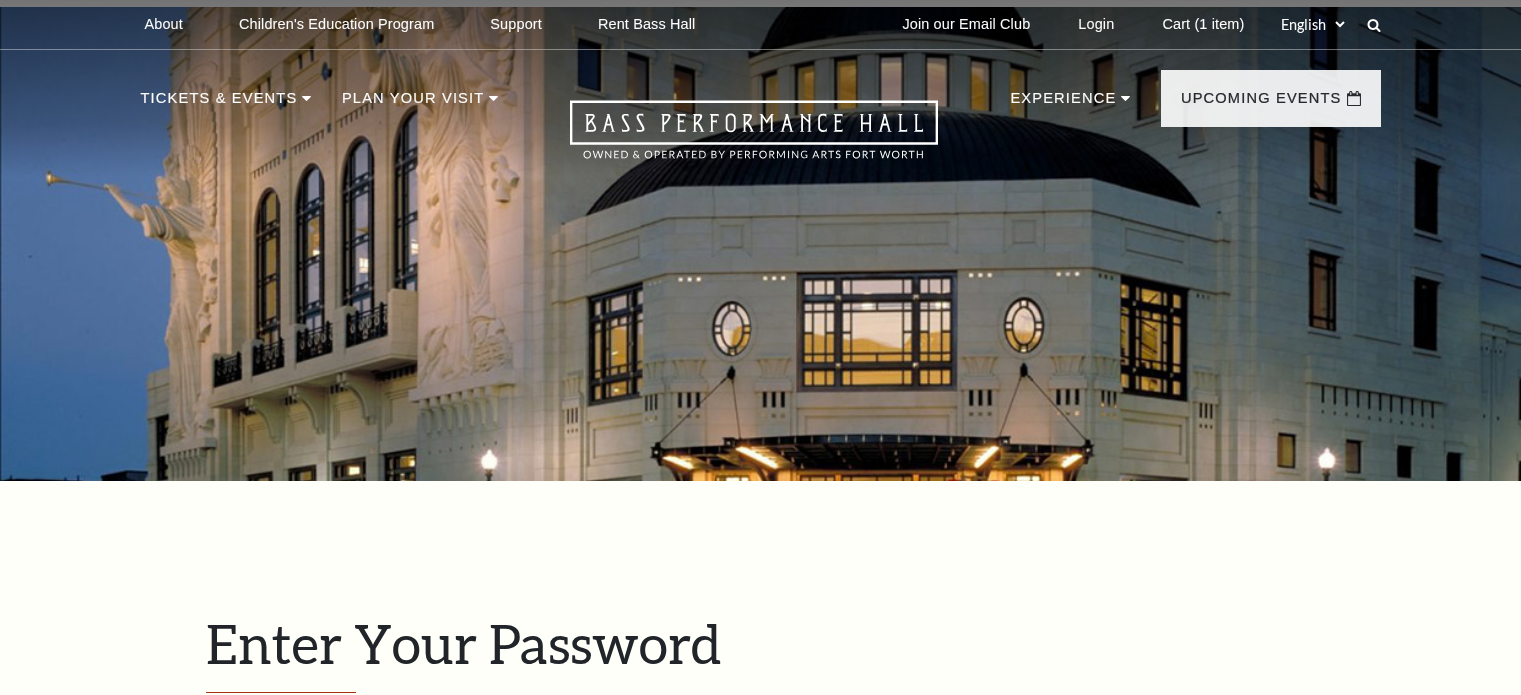 scroll, scrollTop: 619, scrollLeft: 0, axis: vertical 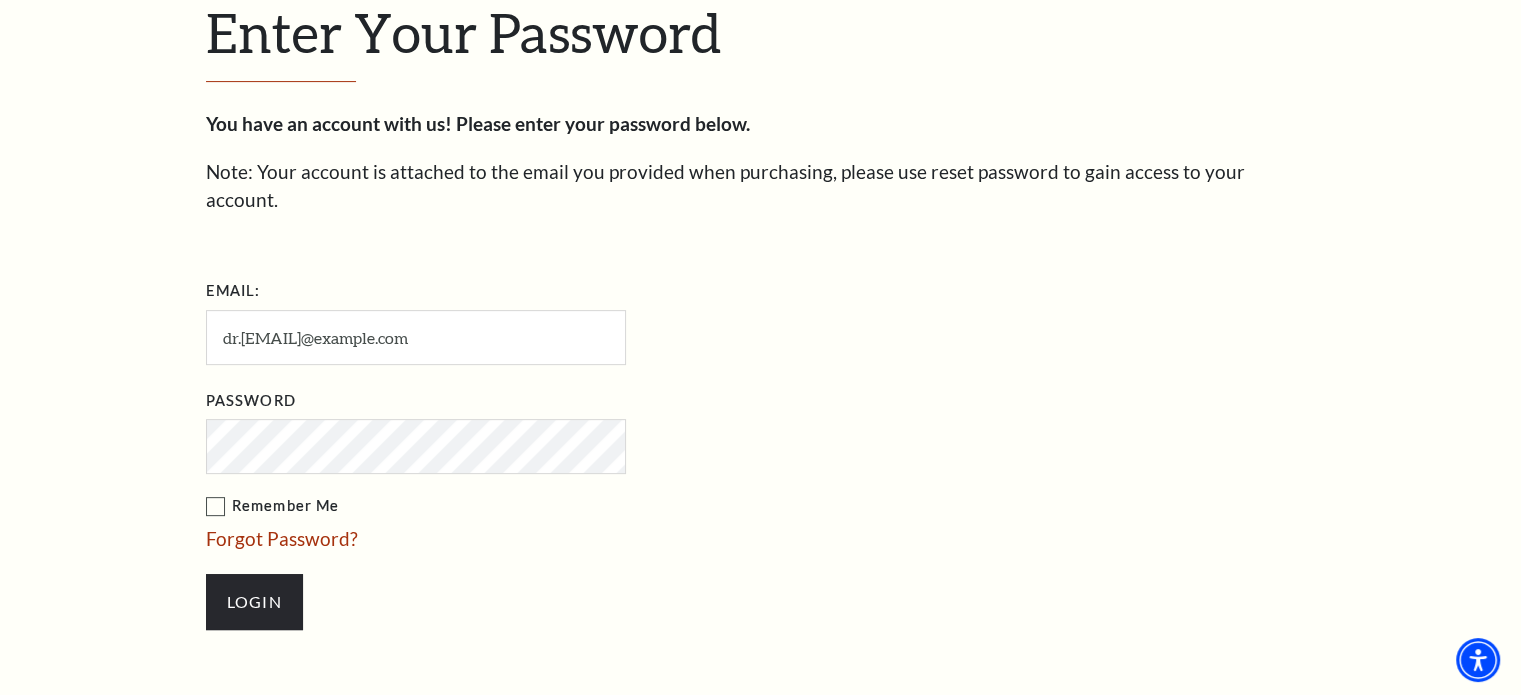 click on "Remember Me" at bounding box center (516, 506) 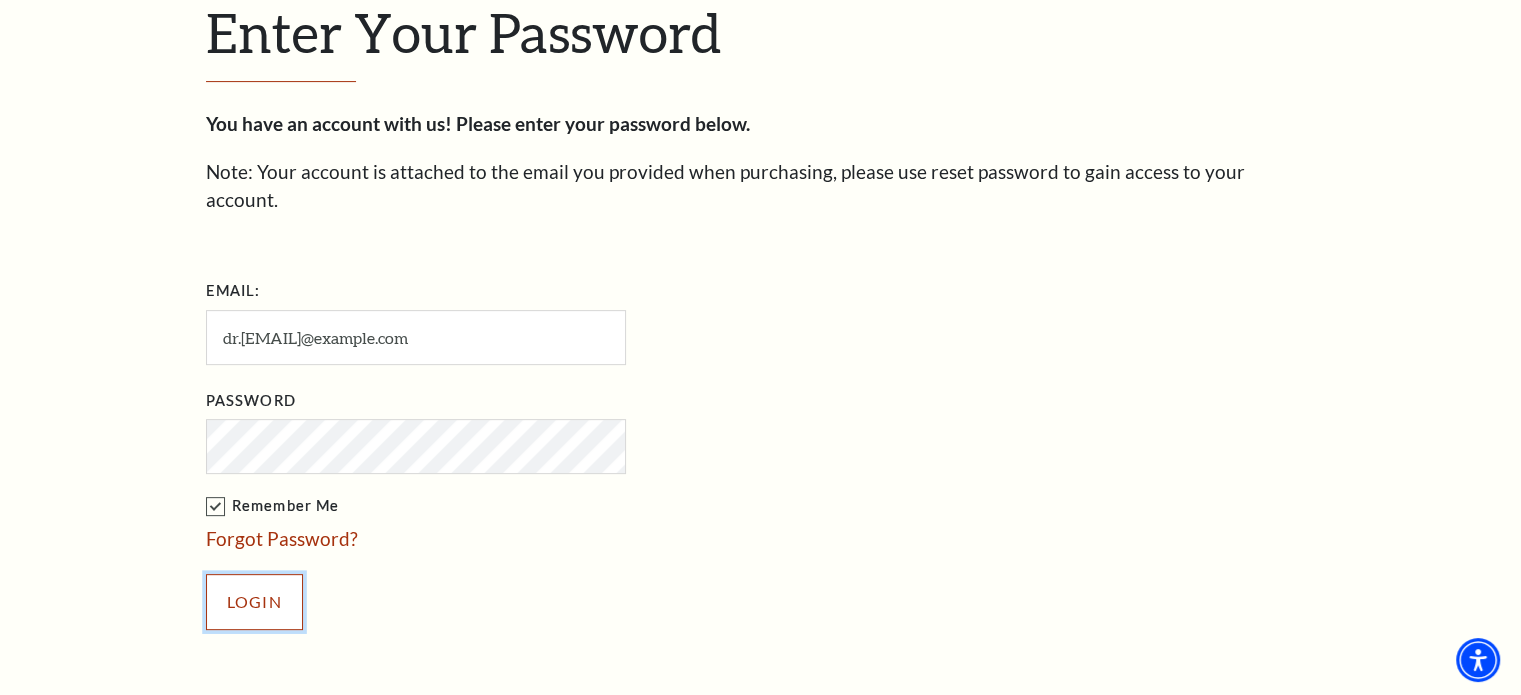click on "Login" at bounding box center [254, 602] 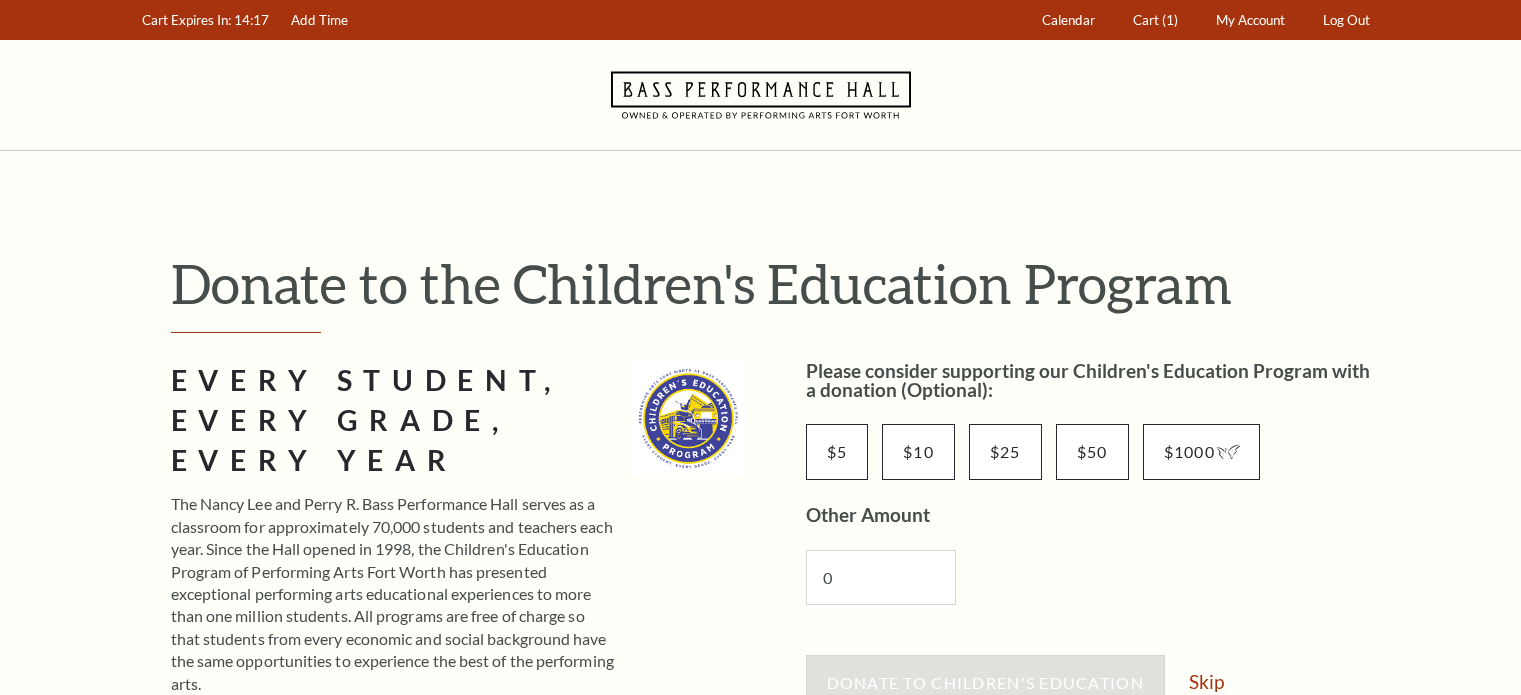 scroll, scrollTop: 0, scrollLeft: 0, axis: both 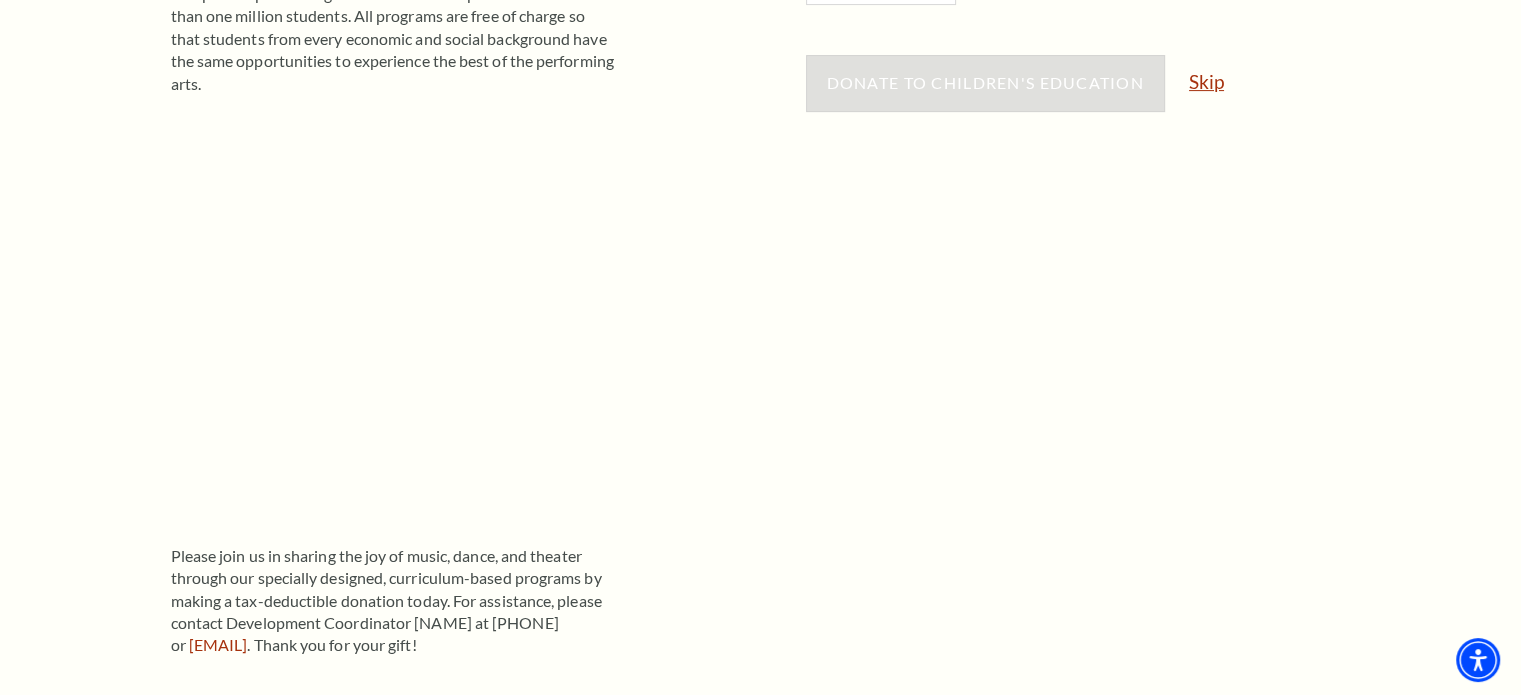 click on "Skip" at bounding box center (1206, 81) 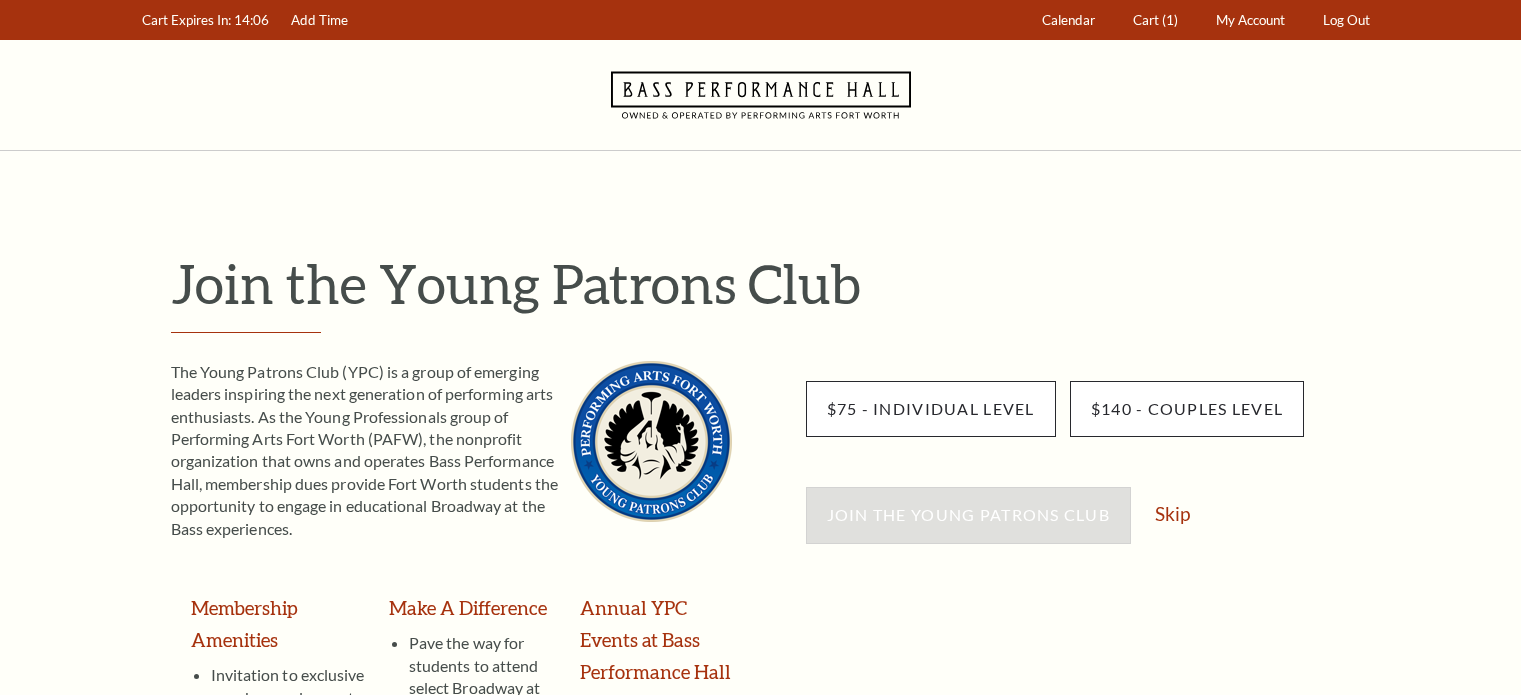 scroll, scrollTop: 0, scrollLeft: 0, axis: both 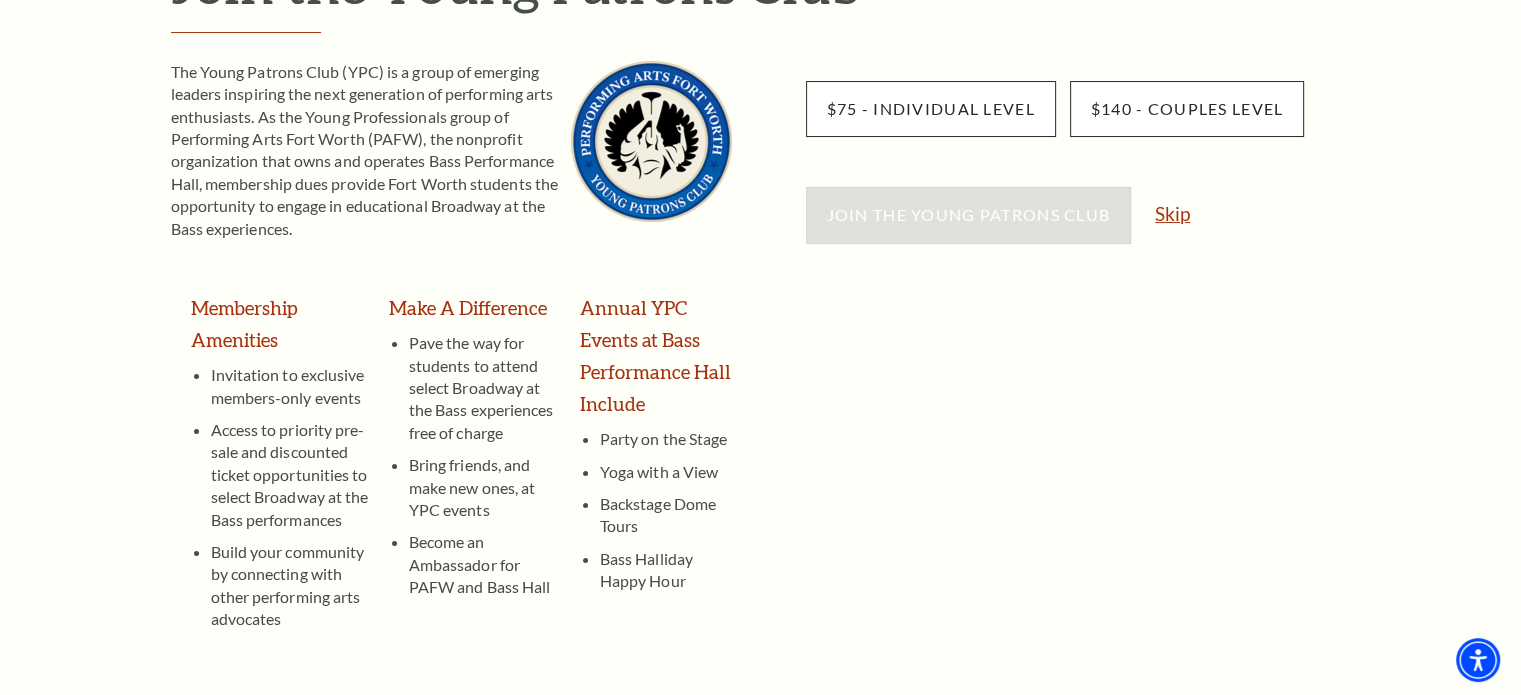 click on "Skip" at bounding box center [1172, 213] 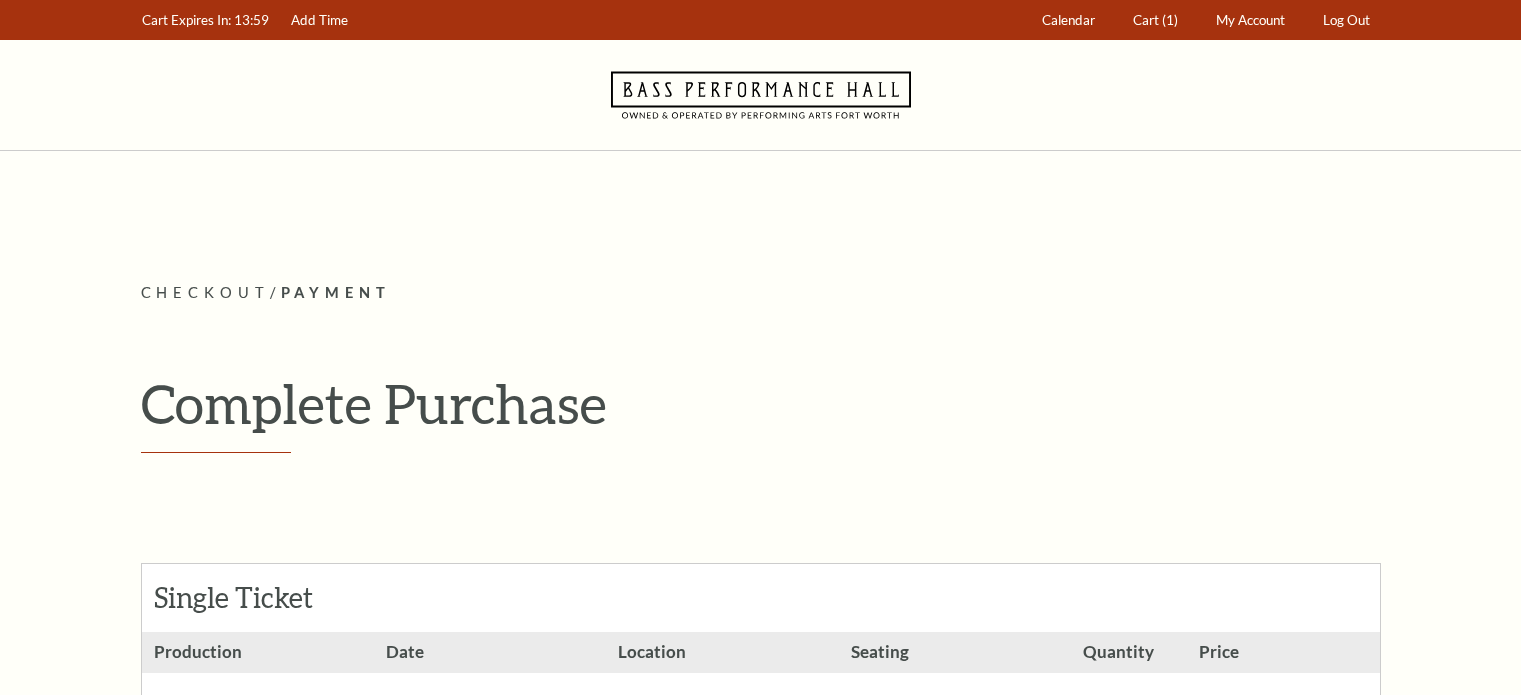 scroll, scrollTop: 0, scrollLeft: 0, axis: both 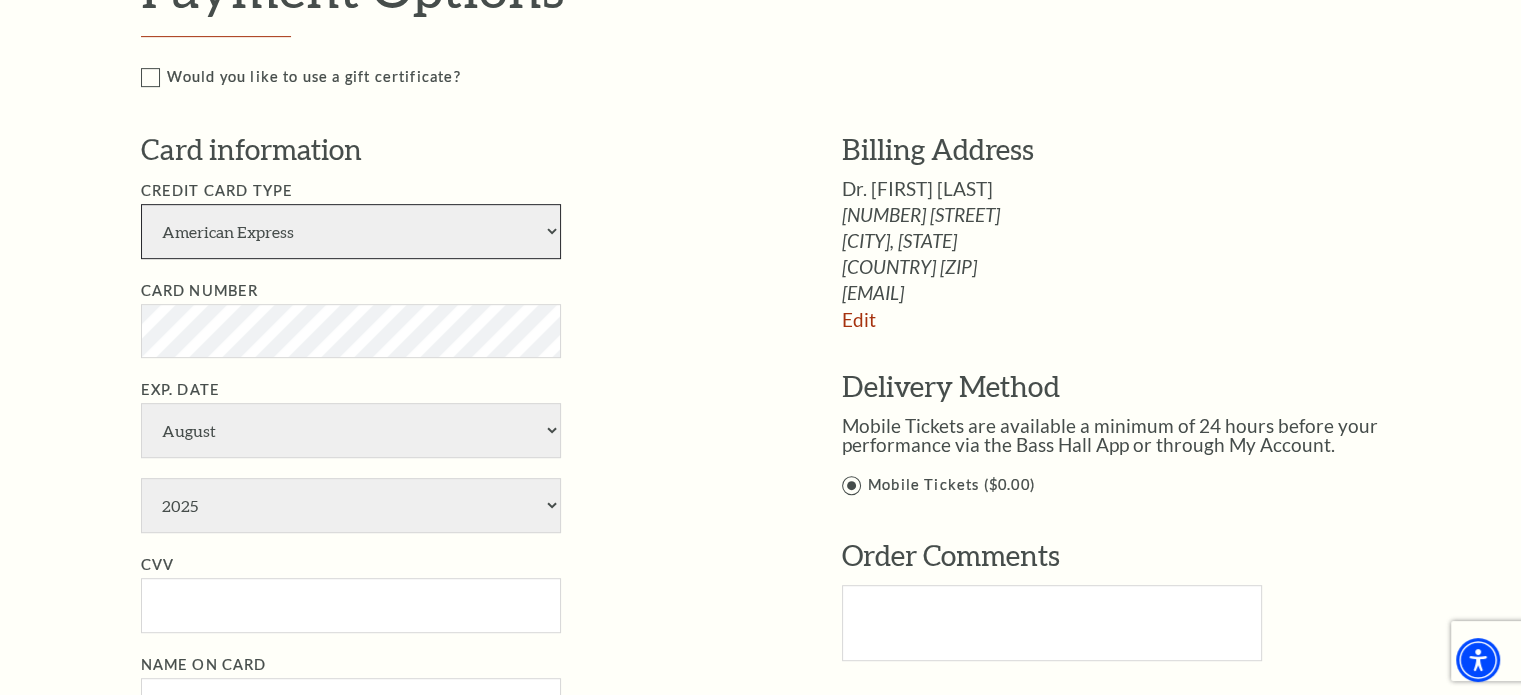 click on "American Express
Visa
Master Card
Discover" at bounding box center (351, 231) 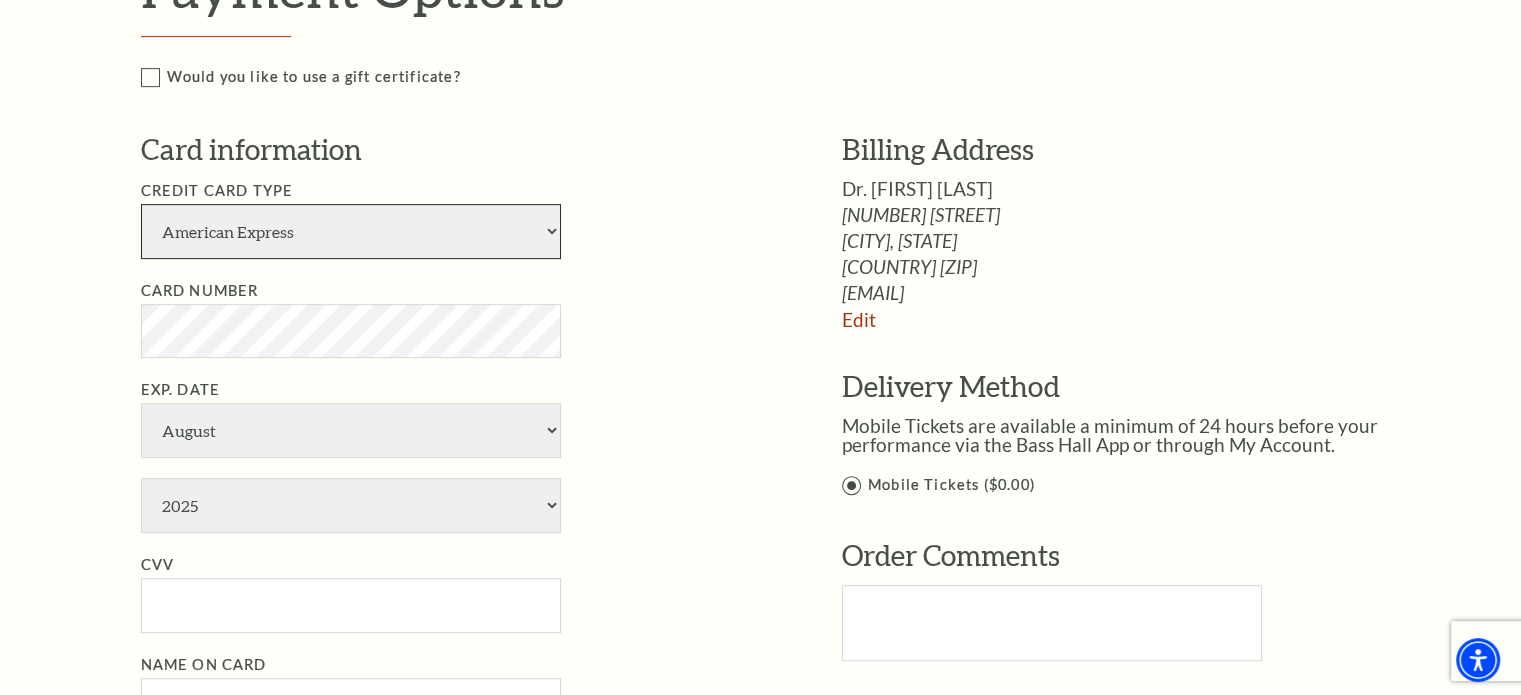 select on "28" 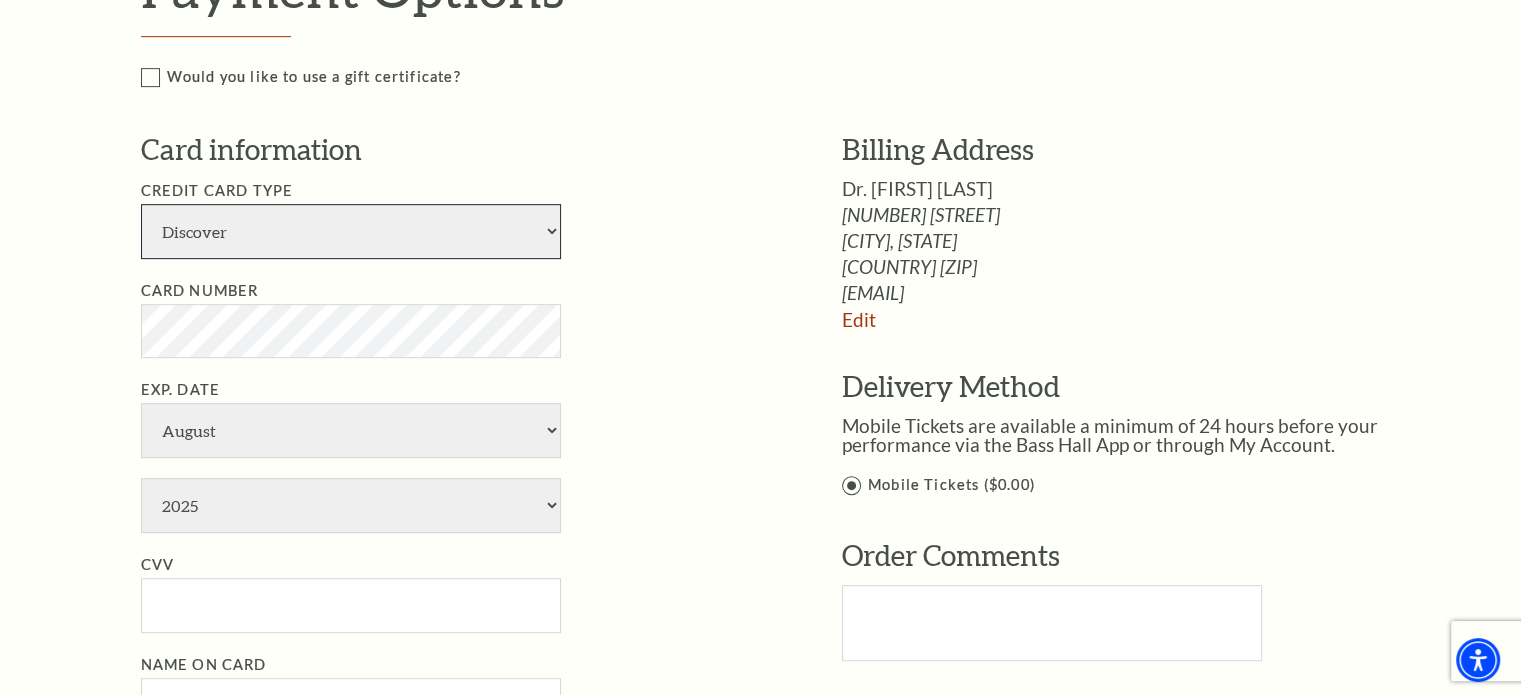 click on "American Express
Visa
Master Card
Discover" at bounding box center [351, 231] 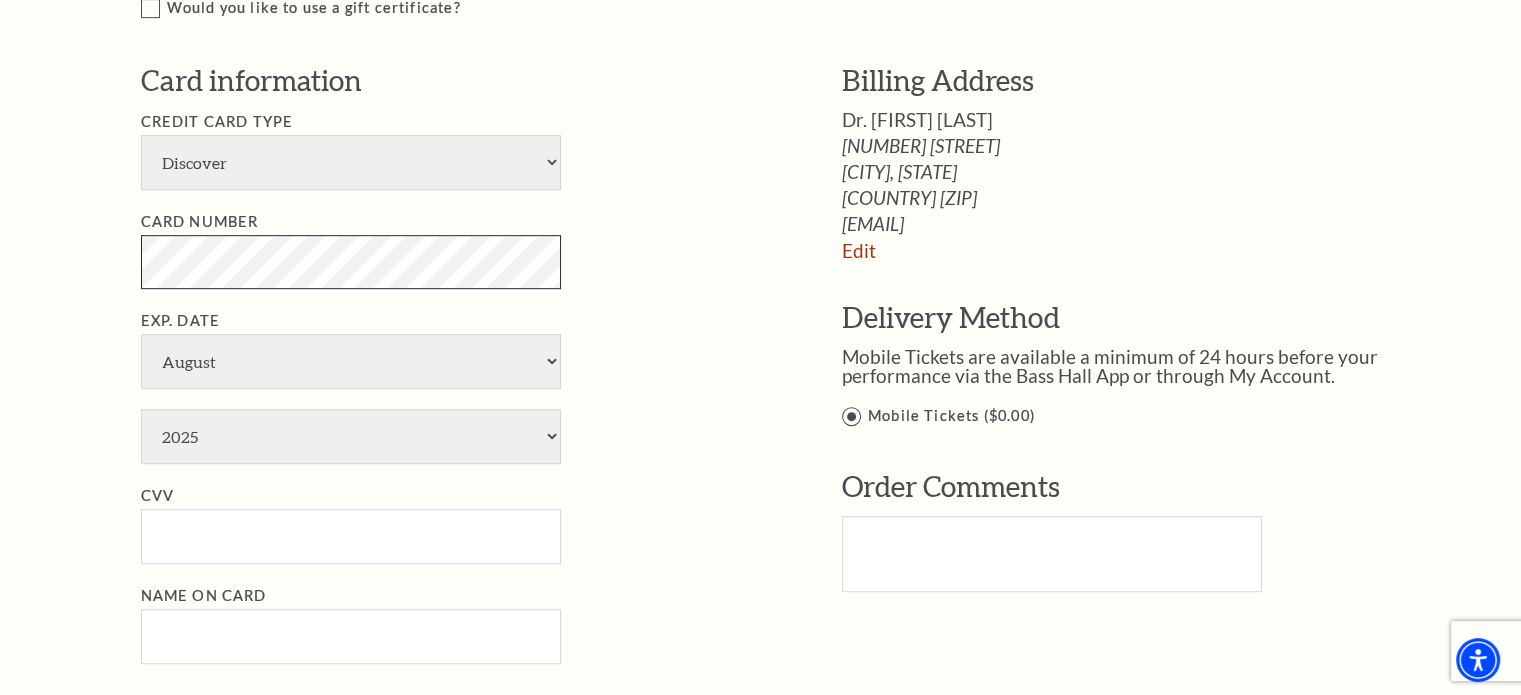 scroll, scrollTop: 1000, scrollLeft: 0, axis: vertical 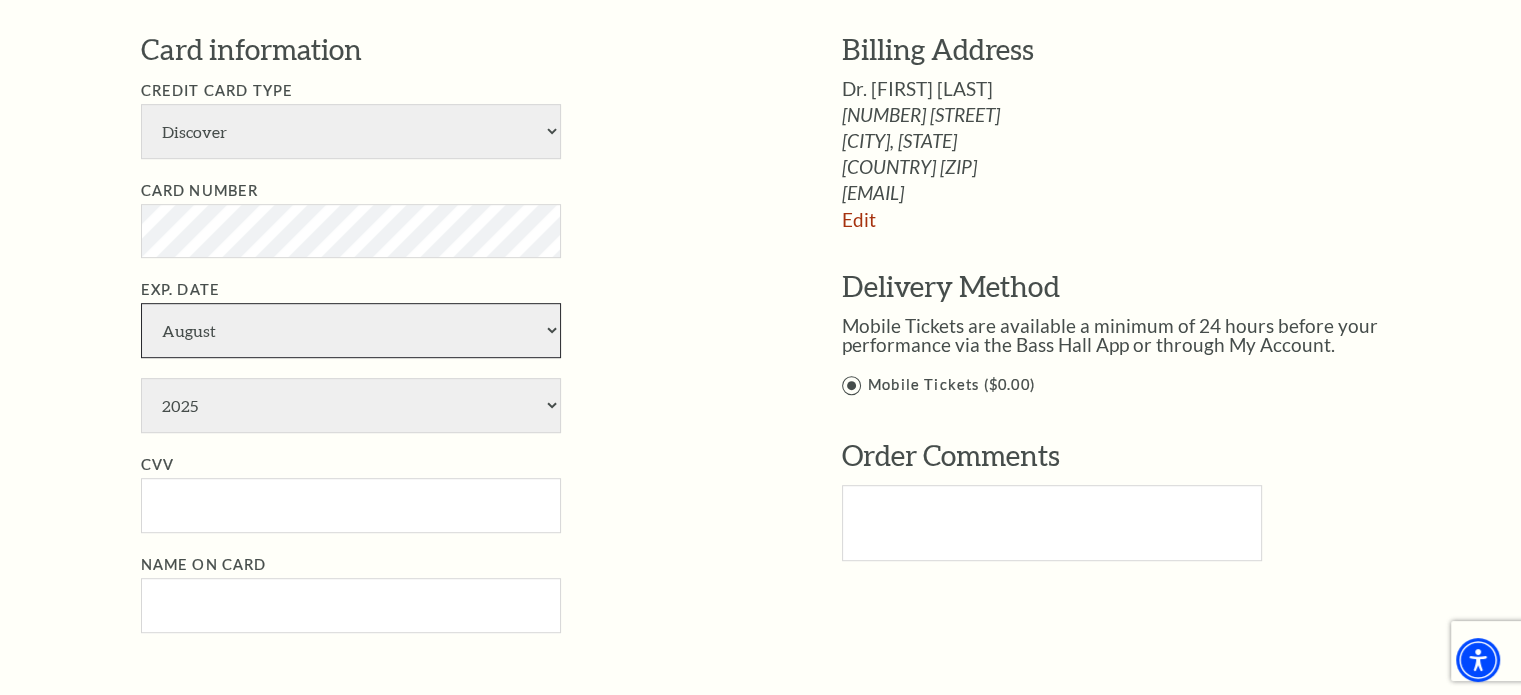 click on "January
February
March
April
May
June
July
August
September
October
November
December" at bounding box center [351, 330] 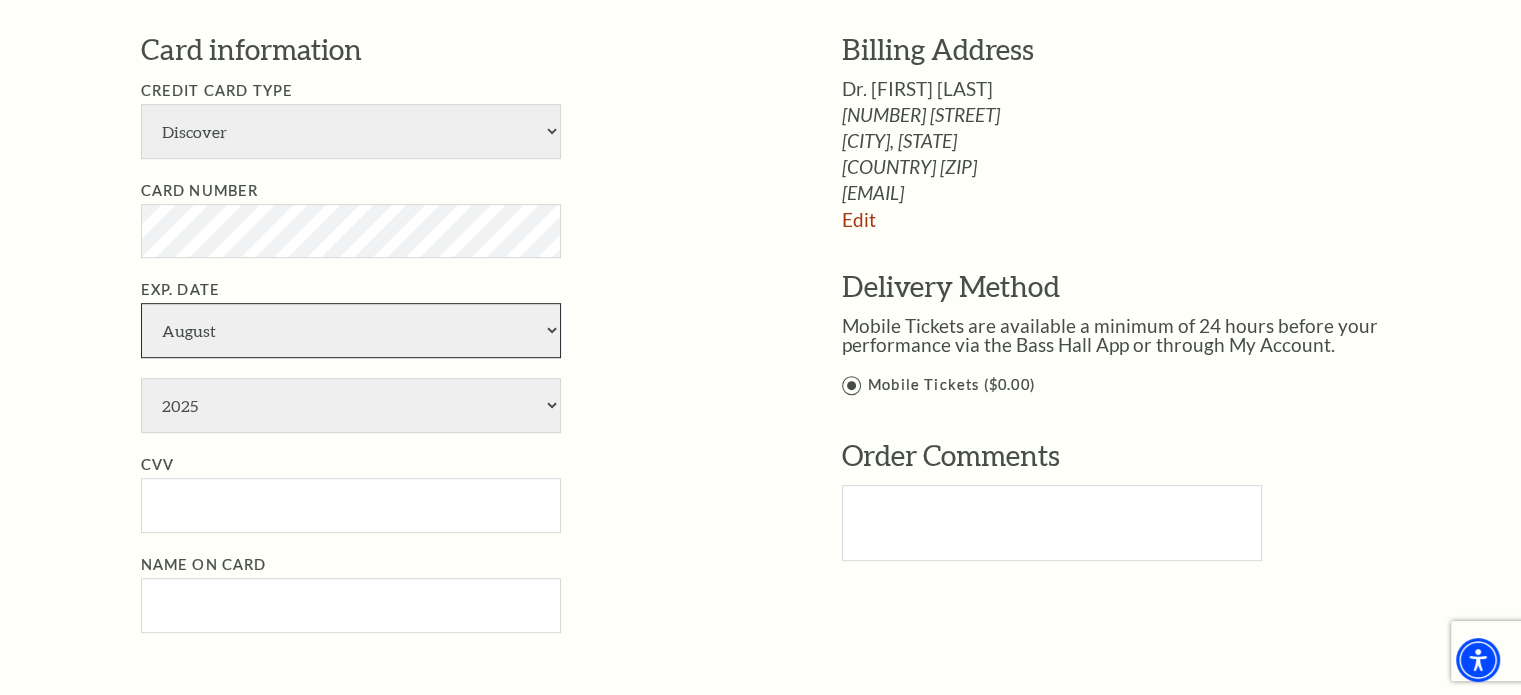 select on "11" 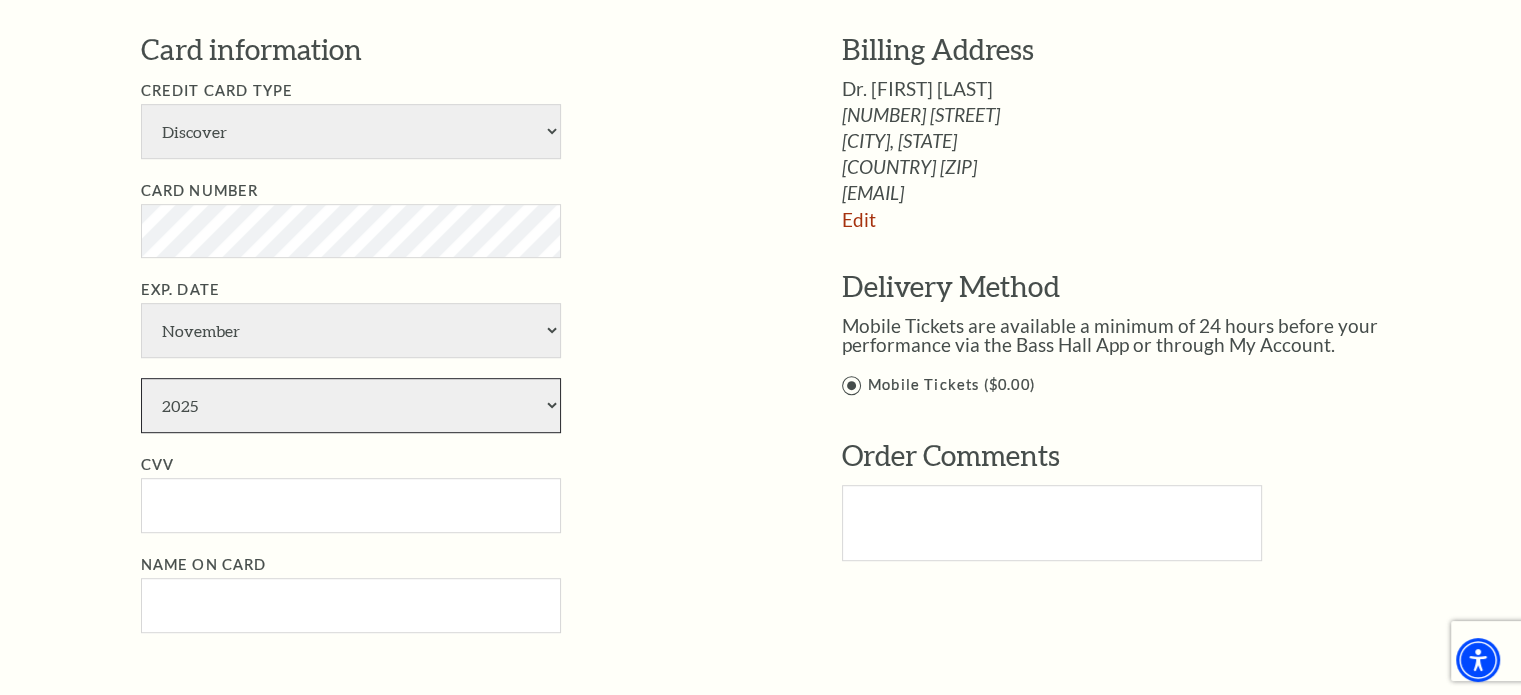 click on "2025
2026
2027
2028
2029
2030
2031
2032
2033
2034" at bounding box center [351, 405] 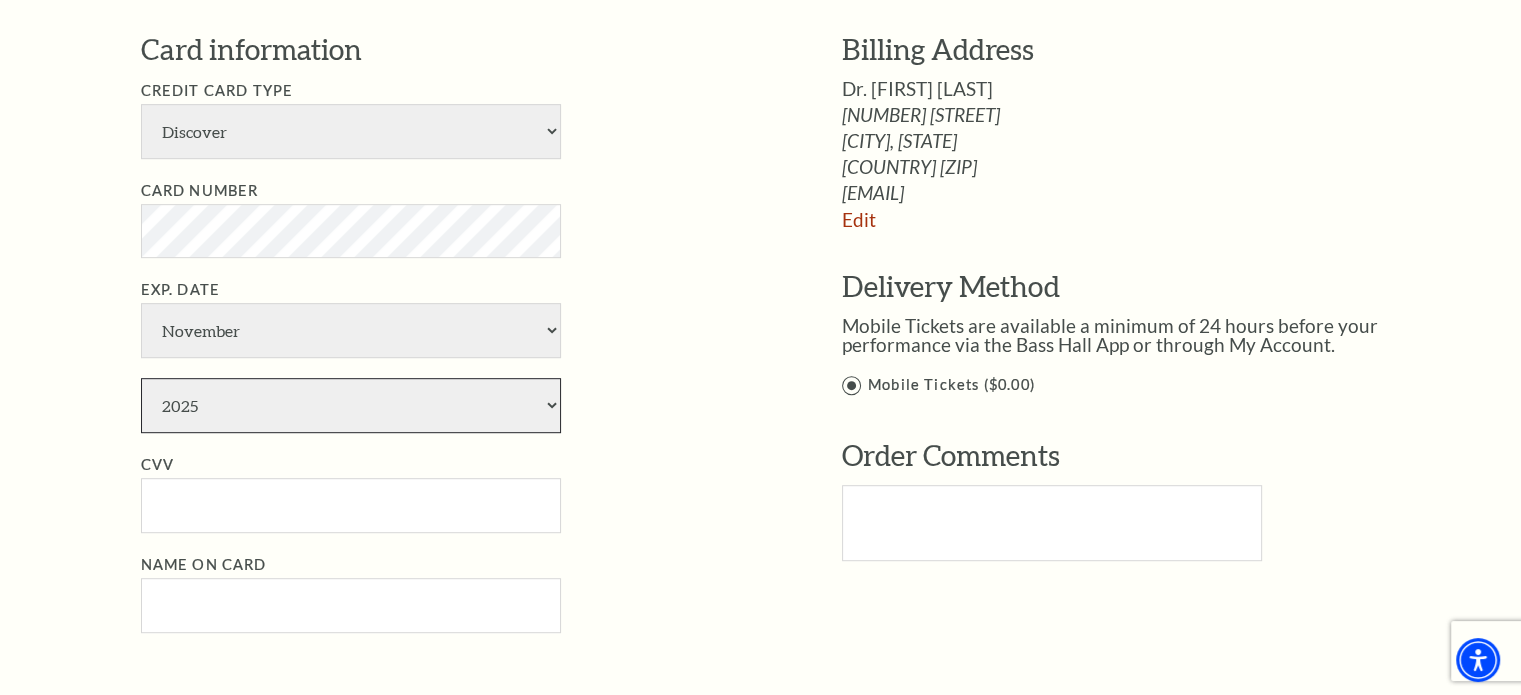 select on "2026" 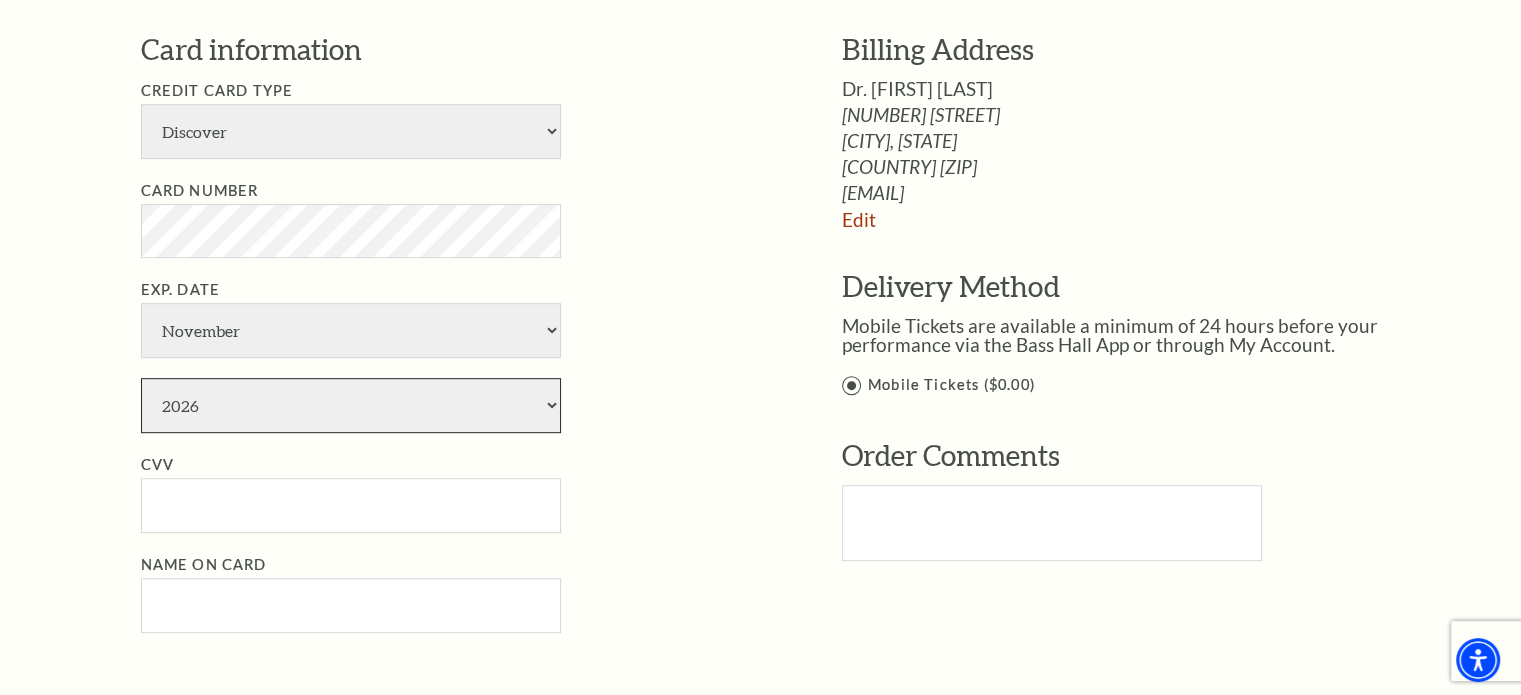 click on "2025
2026
2027
2028
2029
2030
2031
2032
2033
2034" at bounding box center [351, 405] 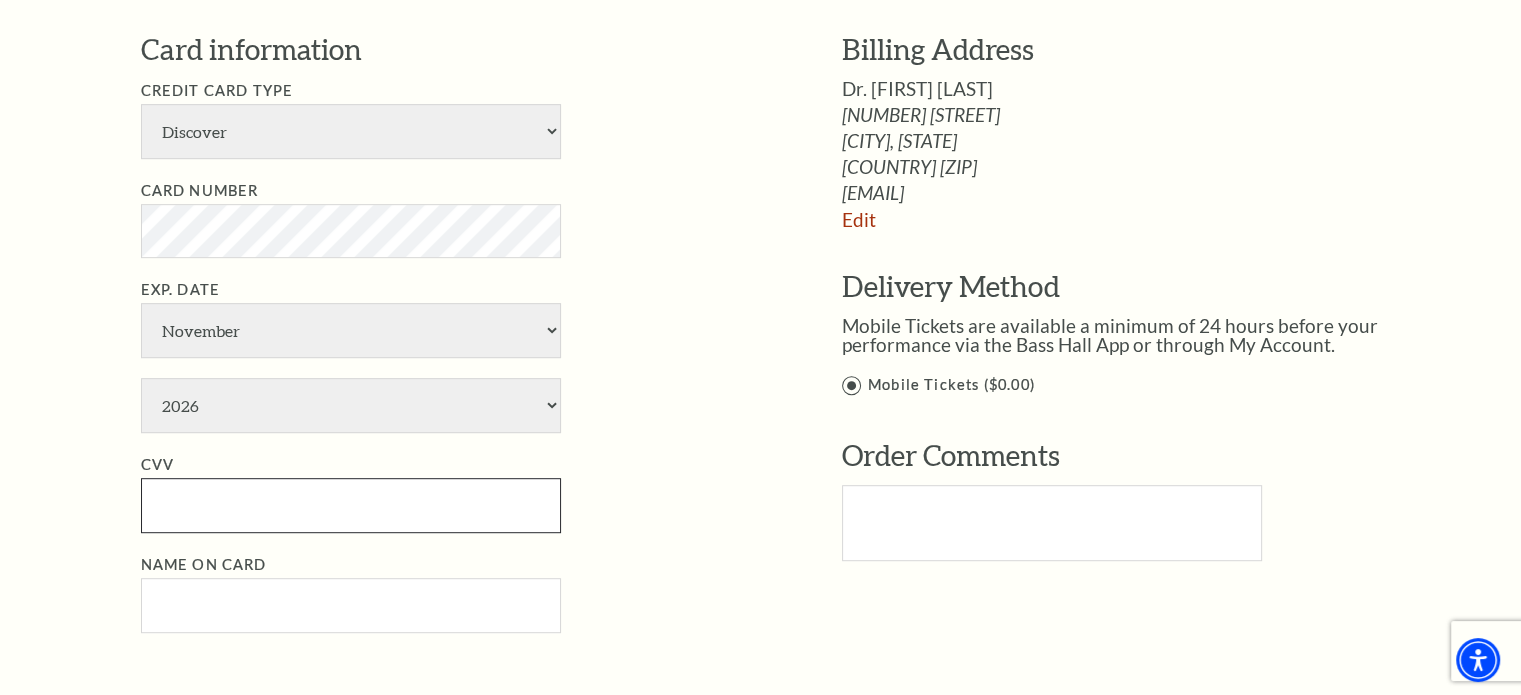 click on "CVV" at bounding box center [351, 505] 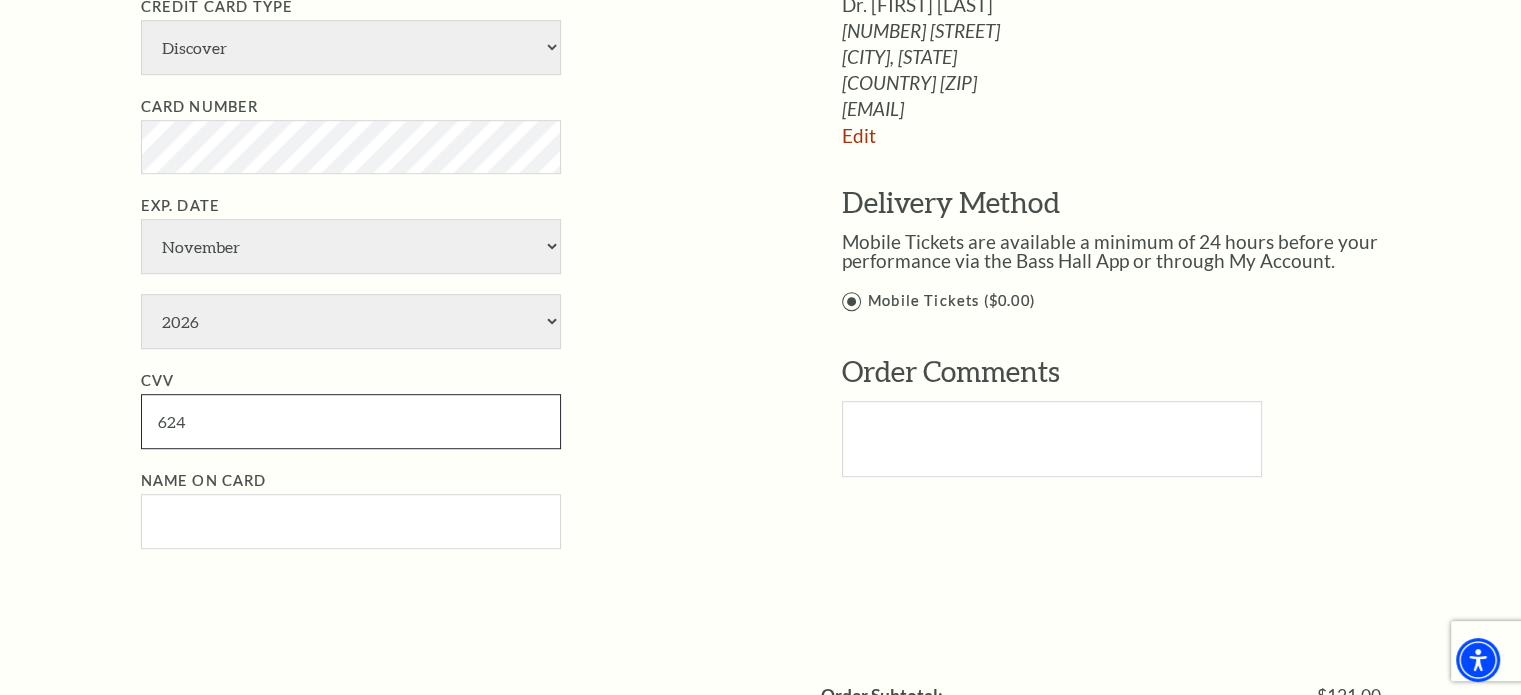 scroll, scrollTop: 1100, scrollLeft: 0, axis: vertical 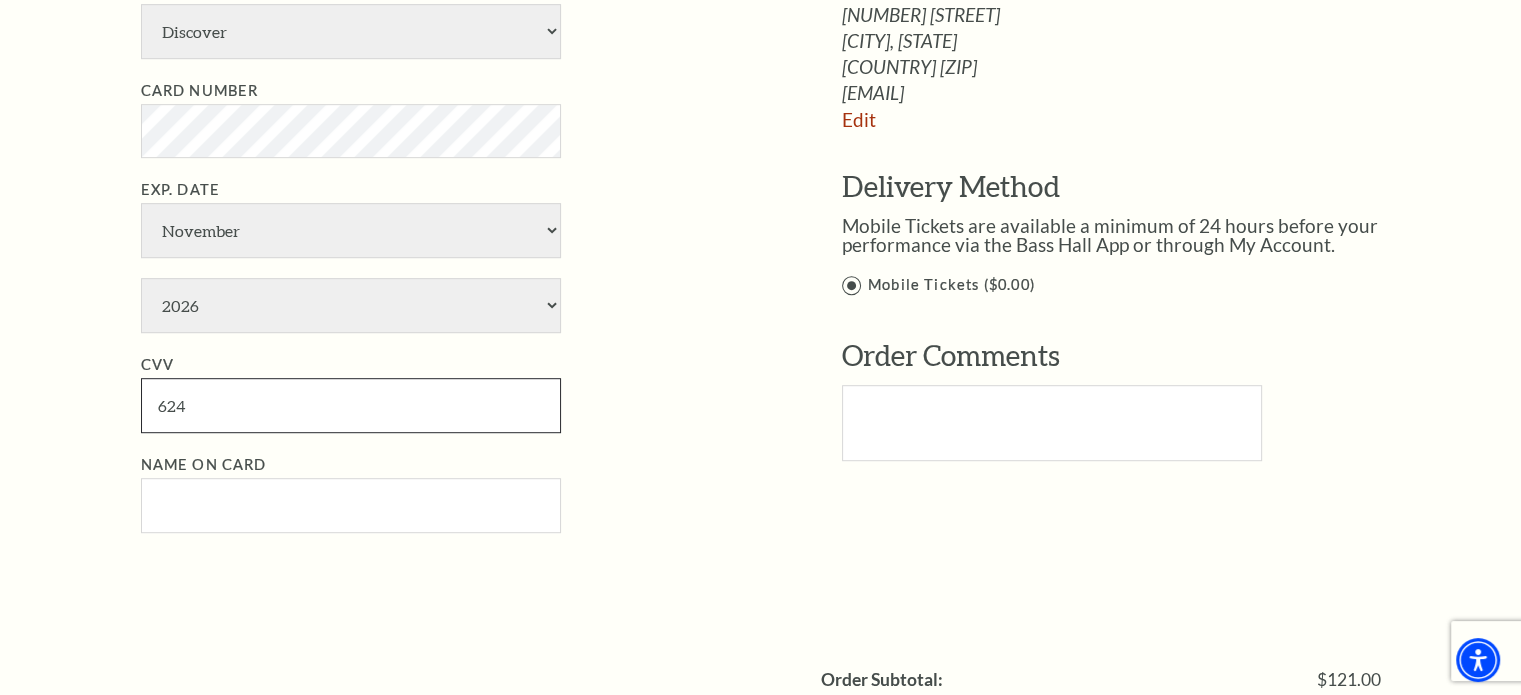 type on "624" 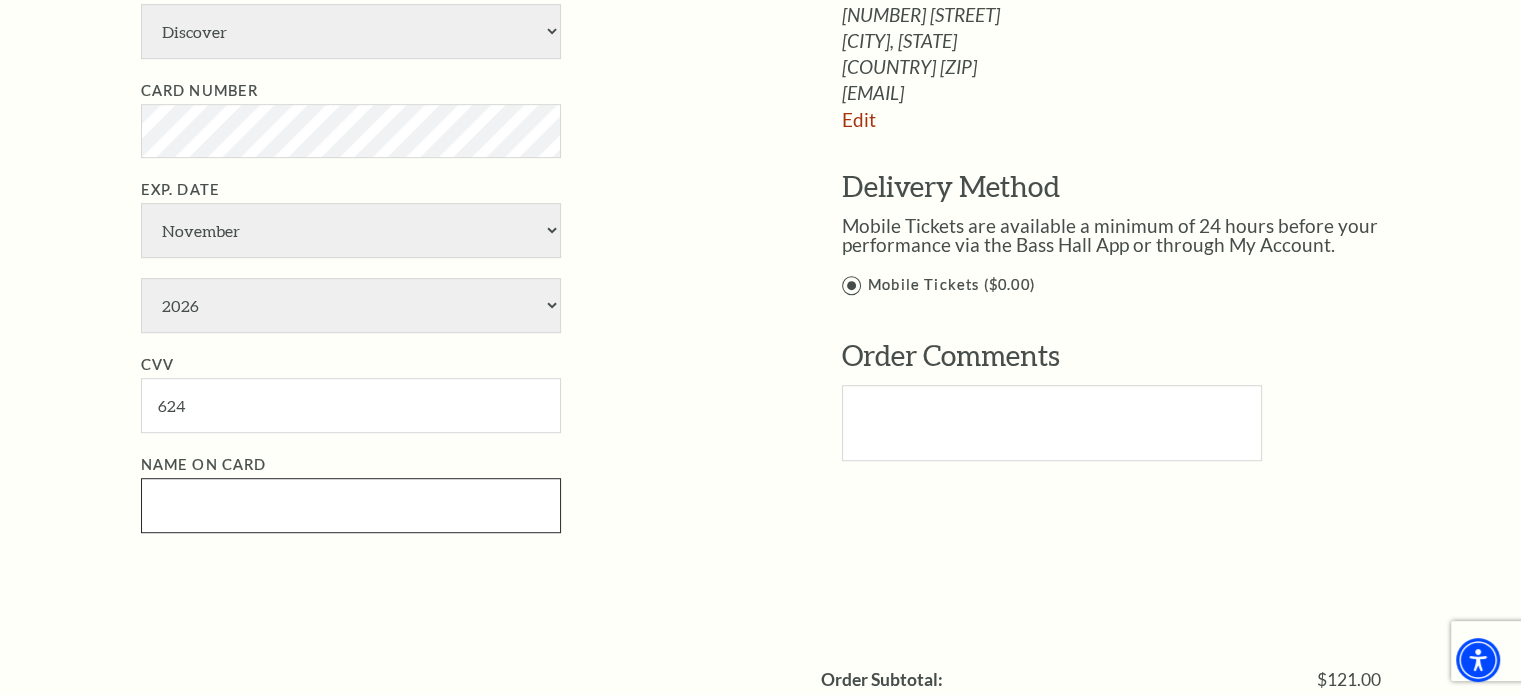 click on "Name on Card" at bounding box center (351, 505) 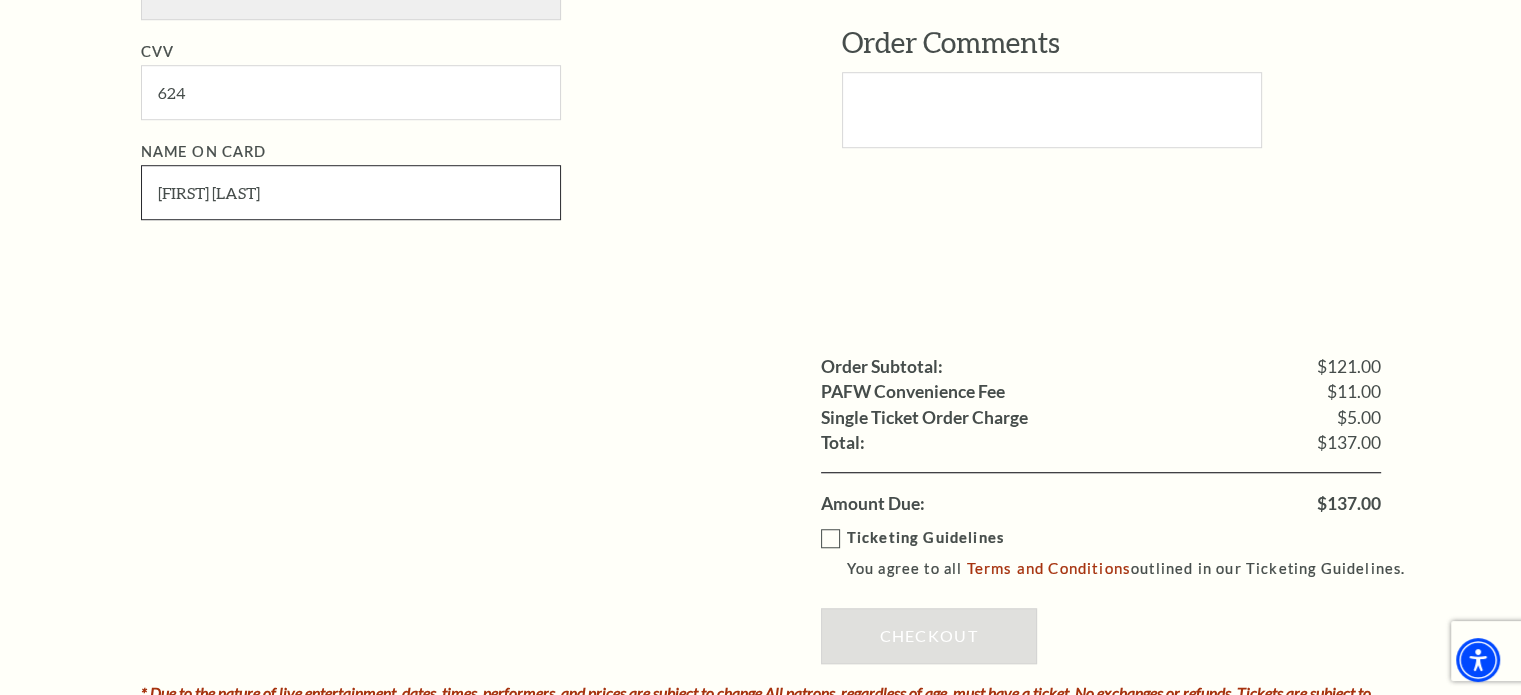 scroll, scrollTop: 1500, scrollLeft: 0, axis: vertical 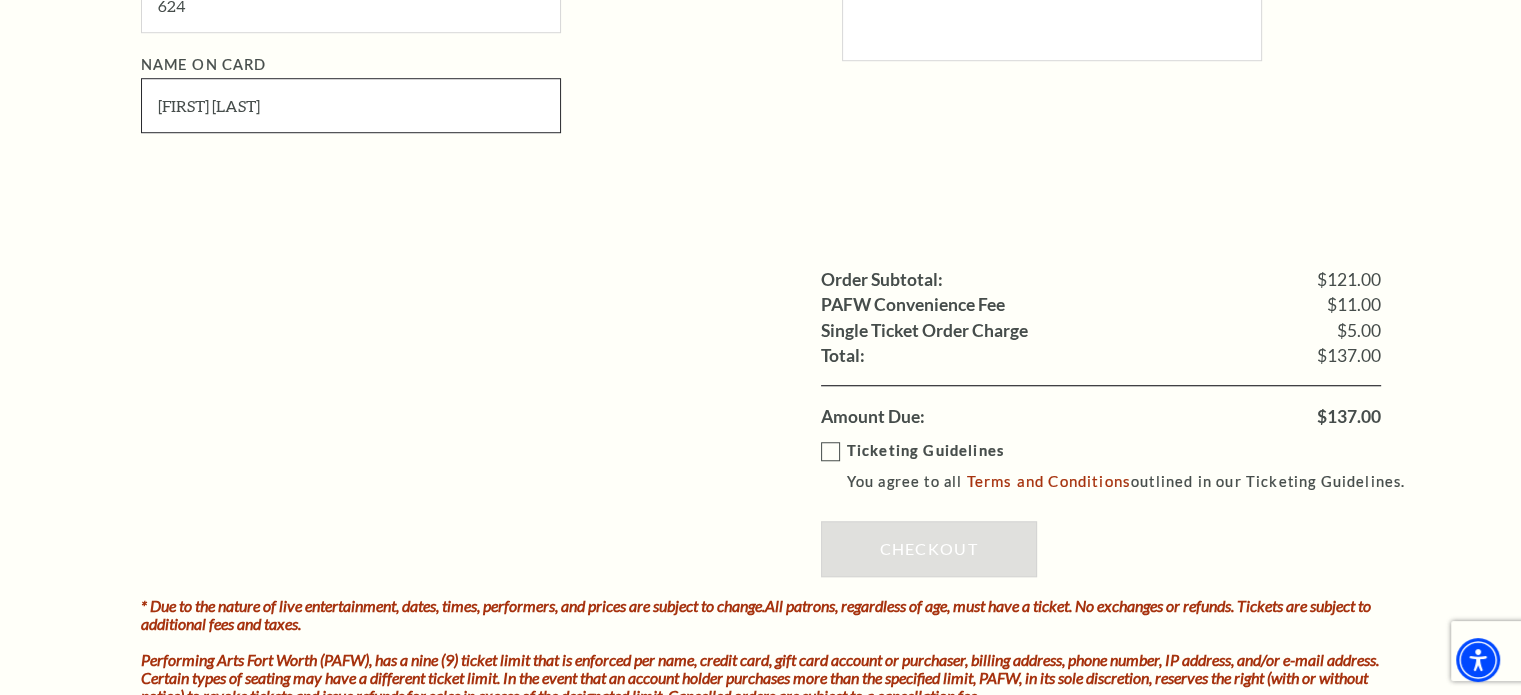 type on "[FIRST] [LAST]" 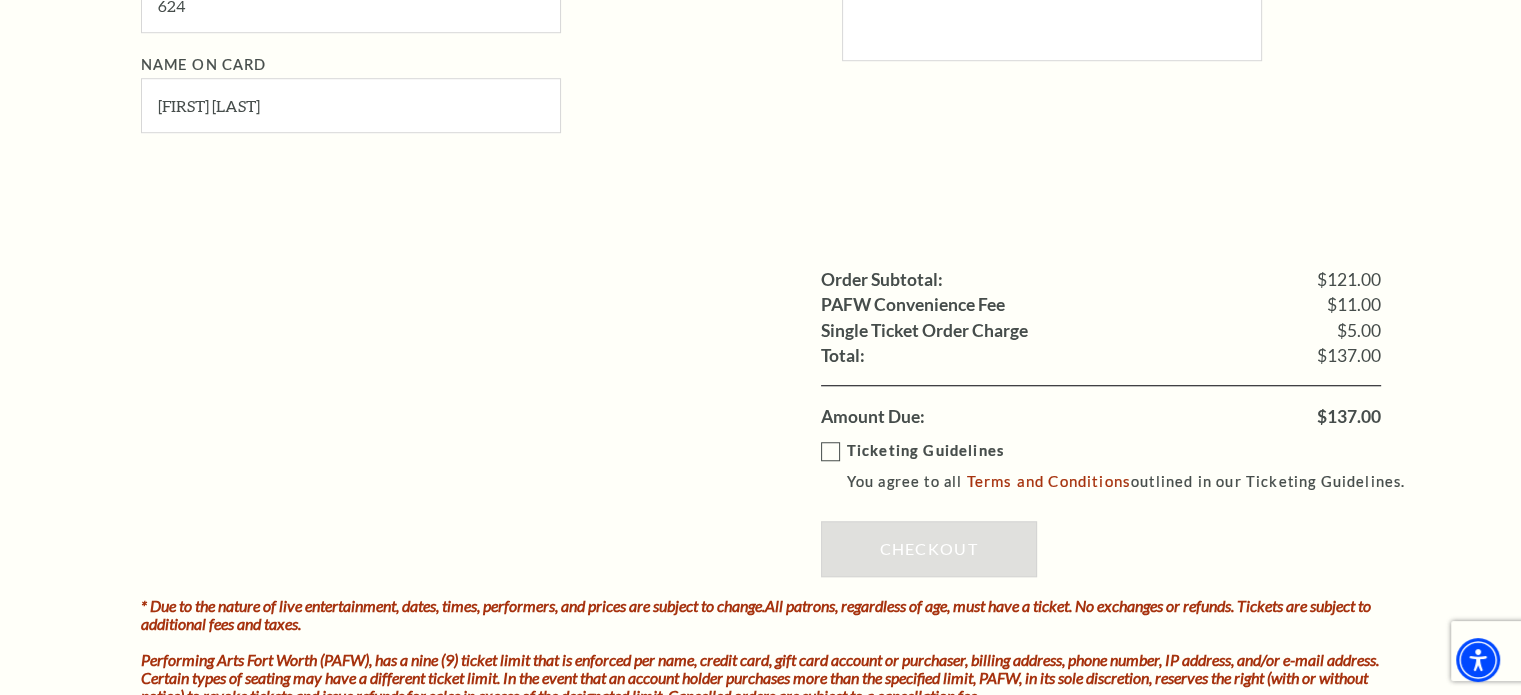click on "Ticketing Guidelines
You agree to all   Terms and Conditions  outlined in our Ticketing Guidelines." at bounding box center (1122, 466) 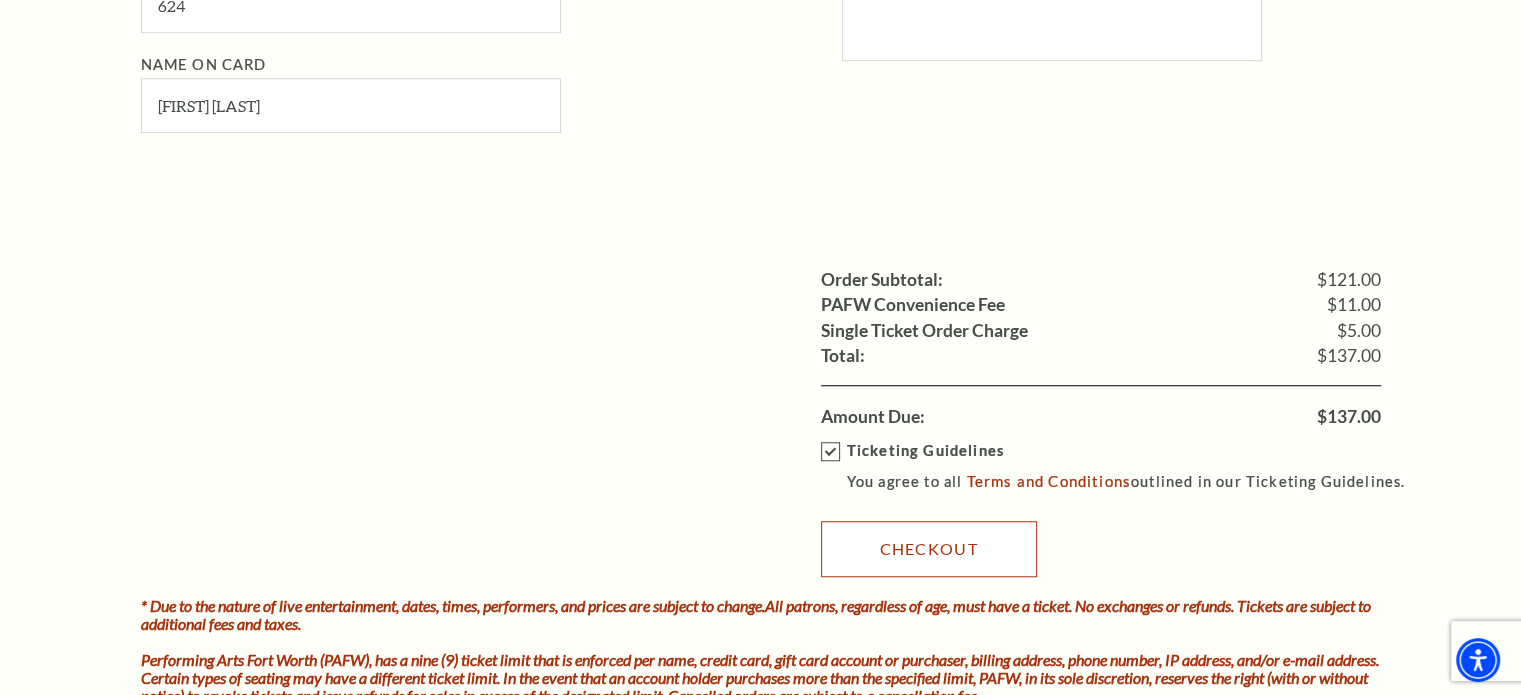 click on "Checkout" at bounding box center [929, 549] 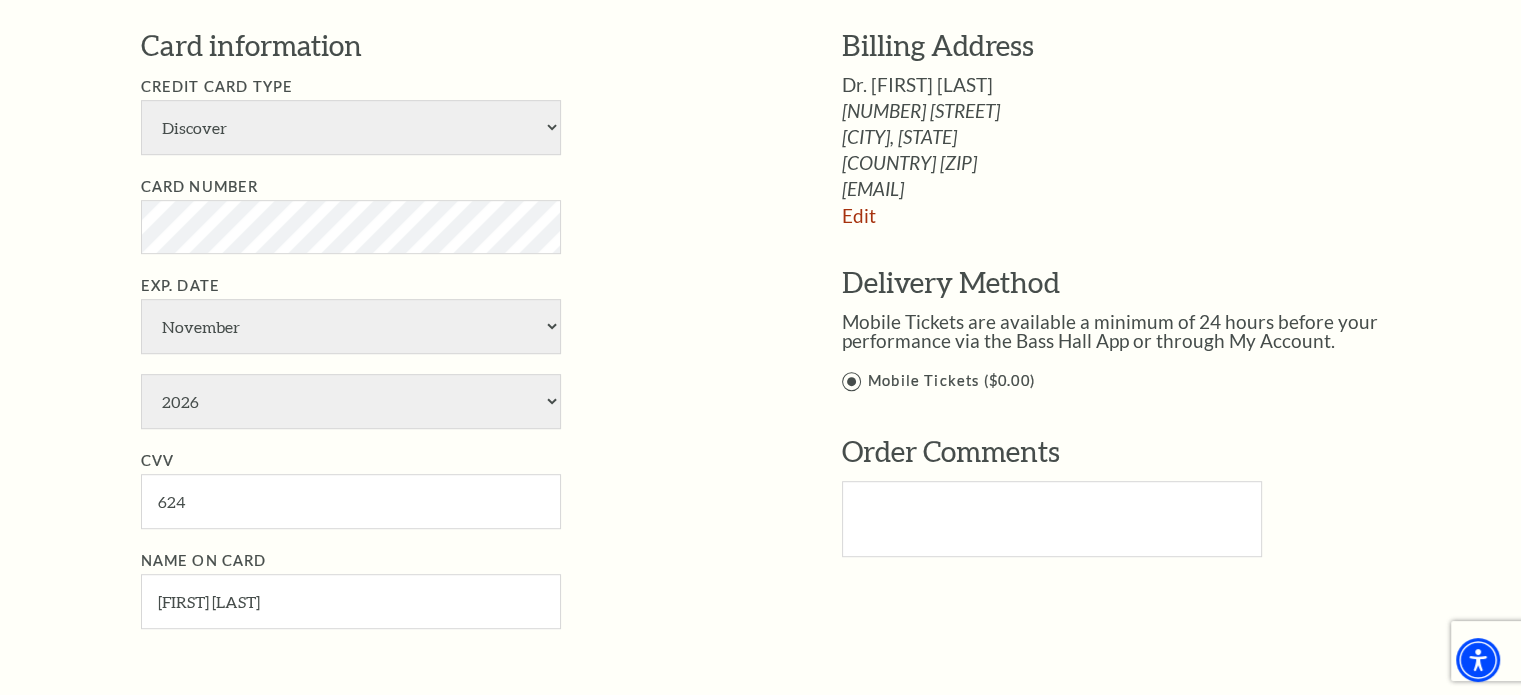 scroll, scrollTop: 900, scrollLeft: 0, axis: vertical 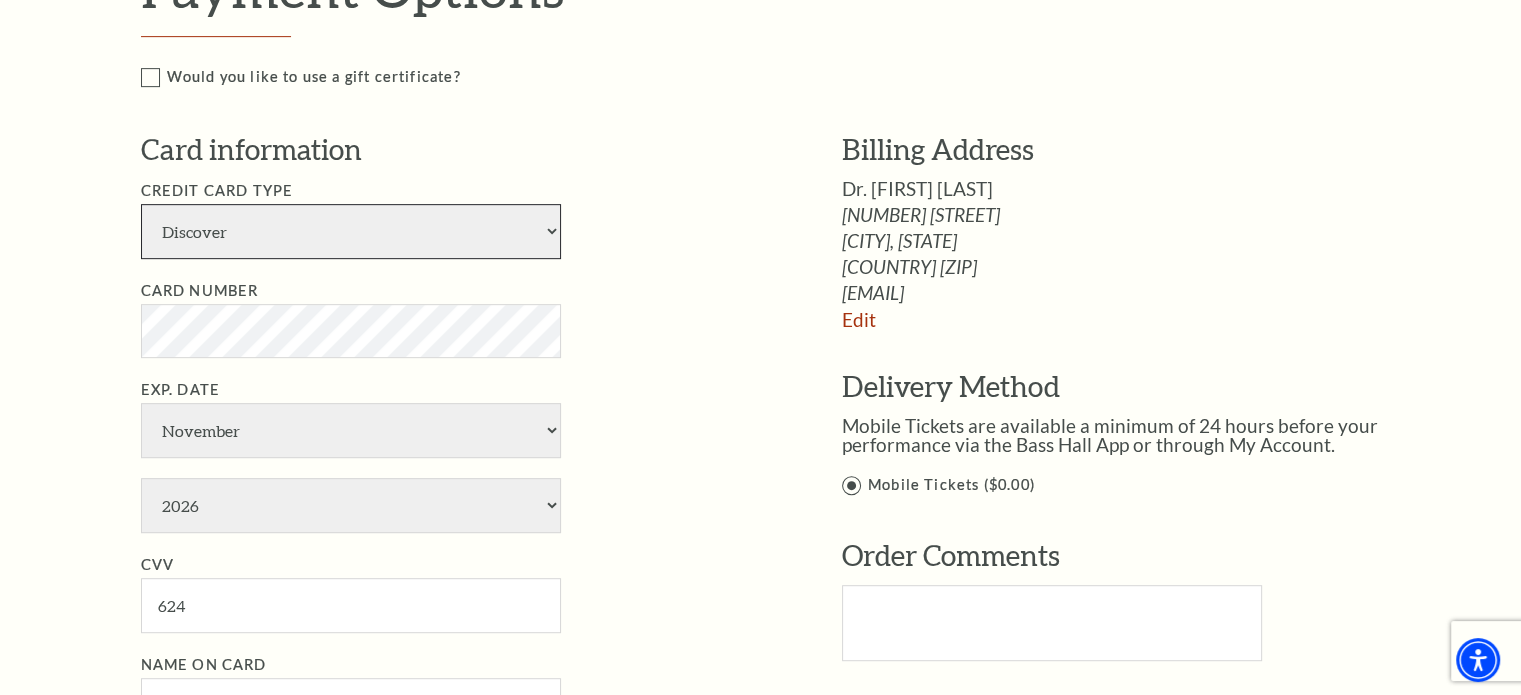 click on "American Express
Visa
Master Card
Discover" at bounding box center [351, 231] 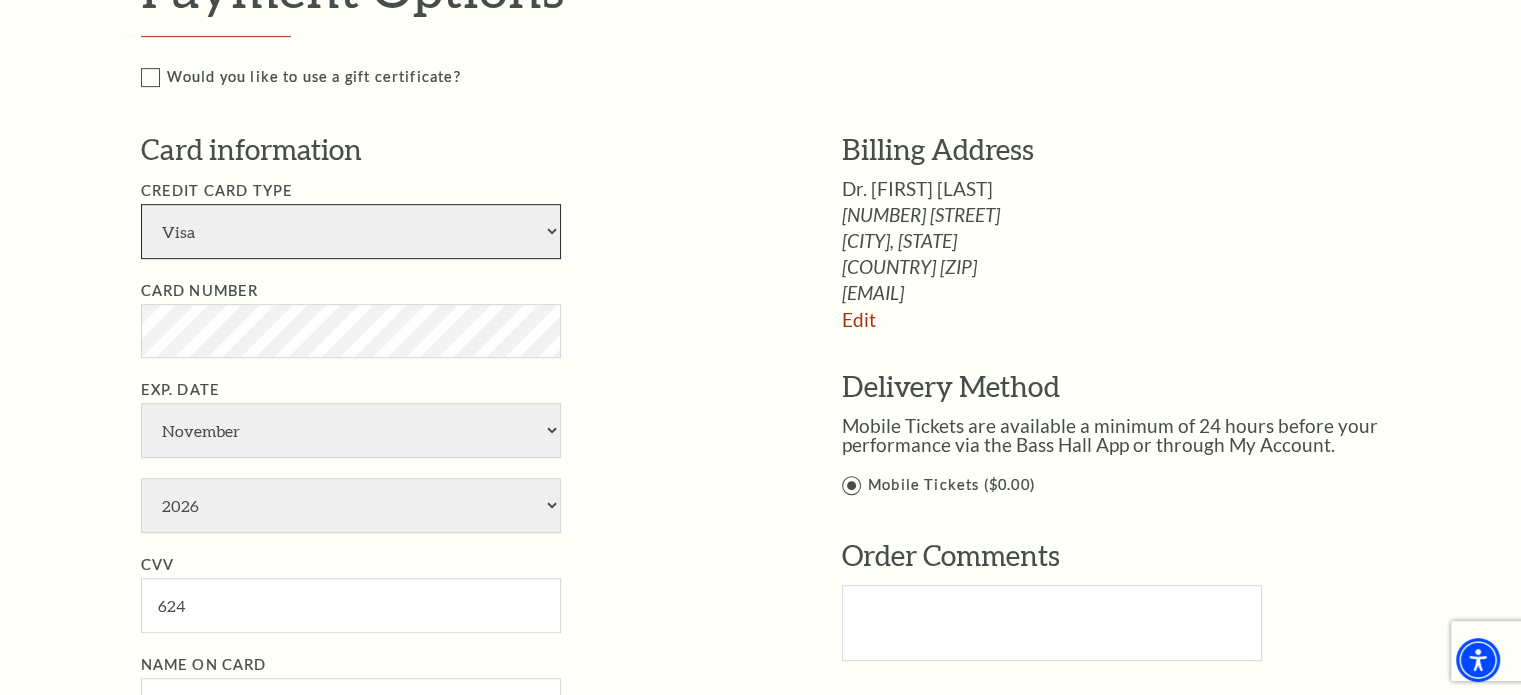click on "American Express
Visa
Master Card
Discover" at bounding box center (351, 231) 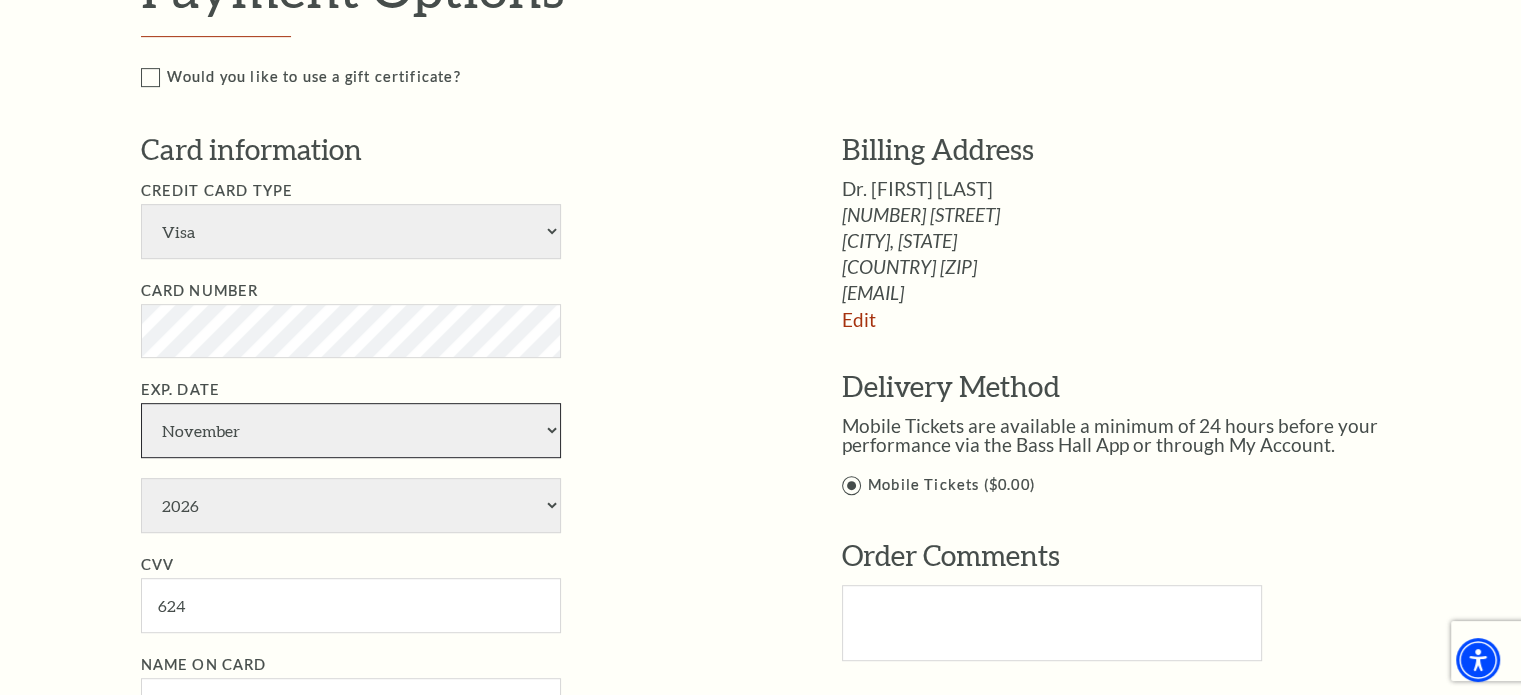 click on "January
February
March
April
May
June
July
August
September
October
November
December" at bounding box center [351, 430] 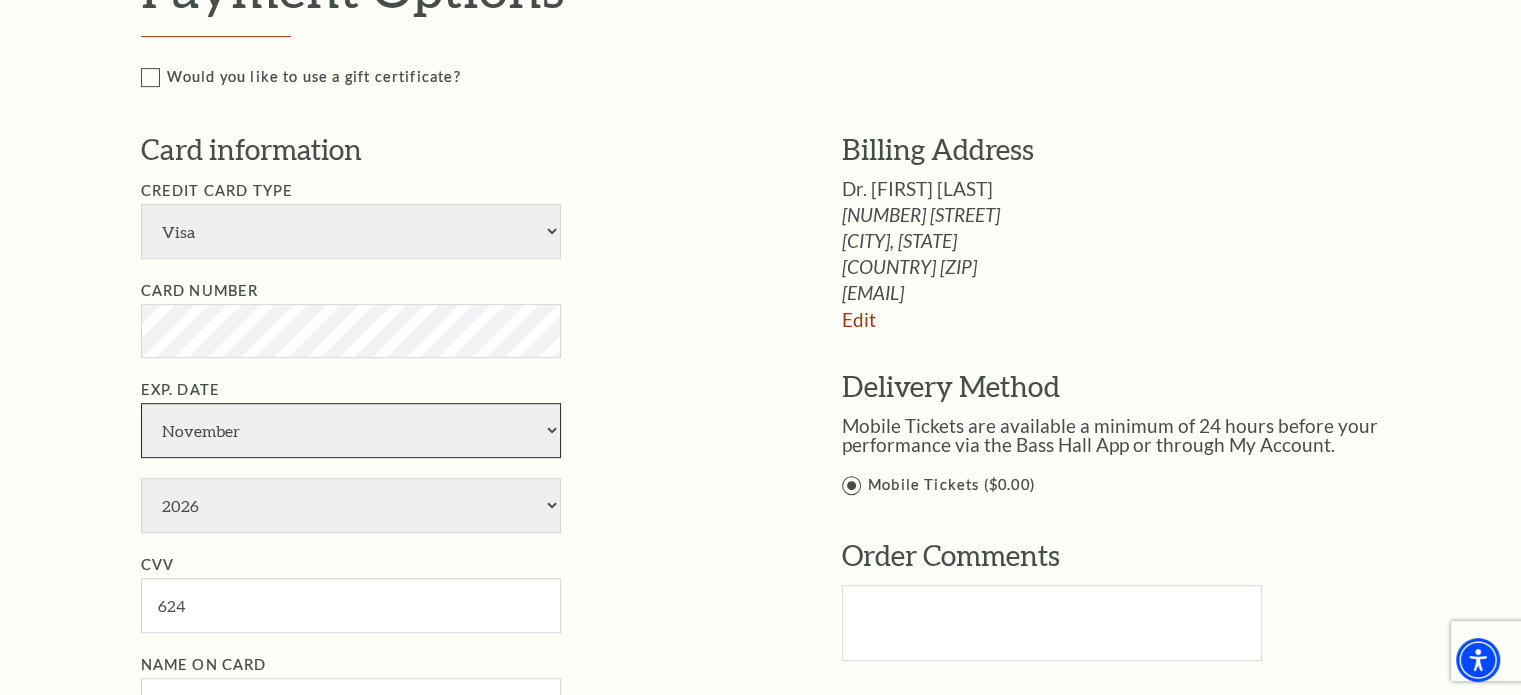 select on "6" 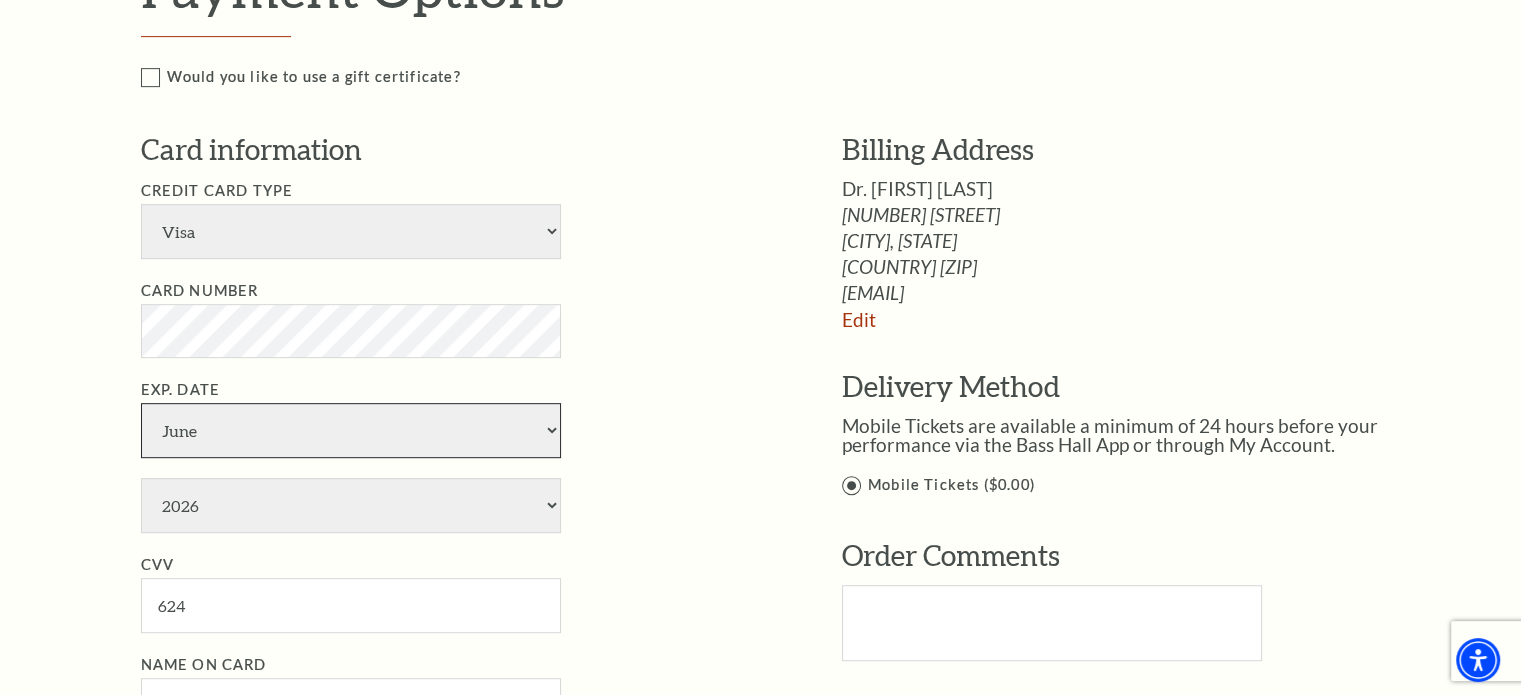 click on "January
February
March
April
May
June
July
August
September
October
November
December" at bounding box center (351, 430) 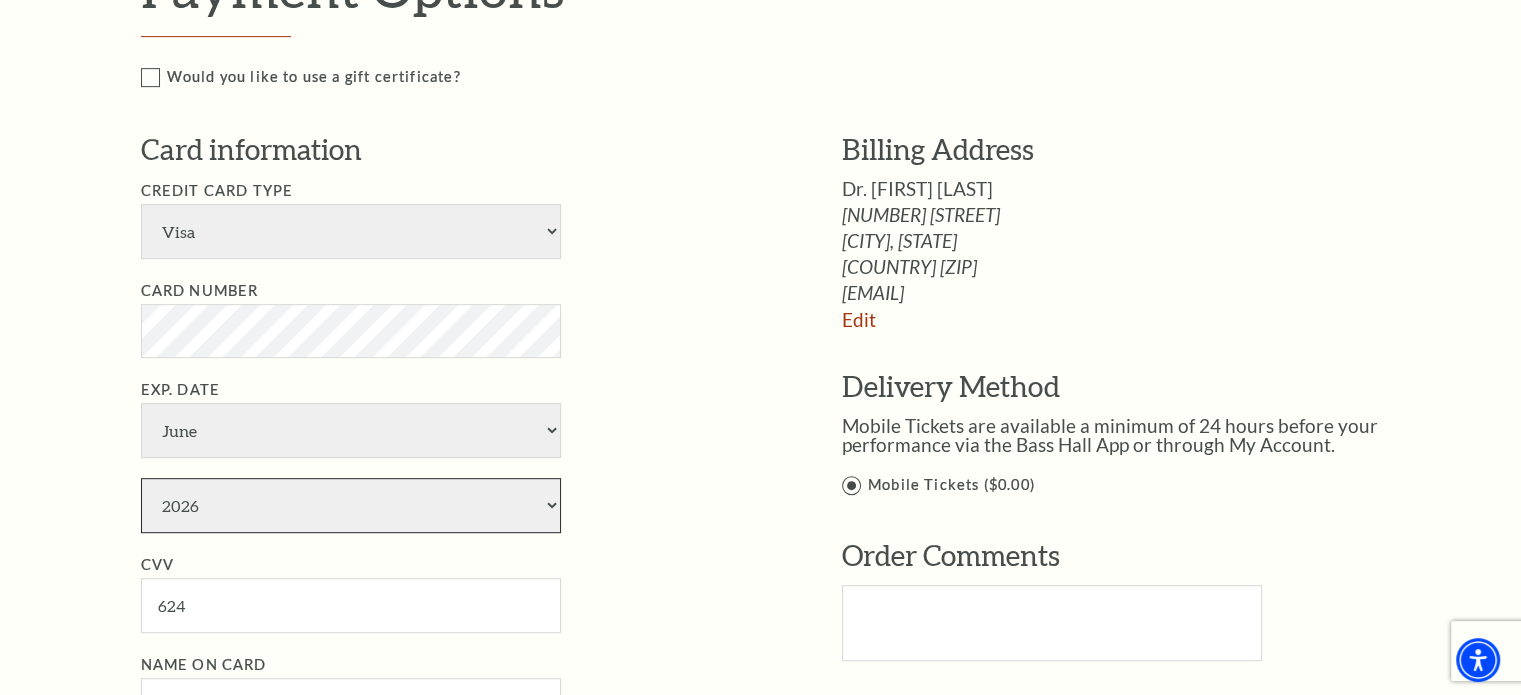 click on "2025
2026
2027
2028
2029
2030
2031
2032
2033
2034" at bounding box center (351, 505) 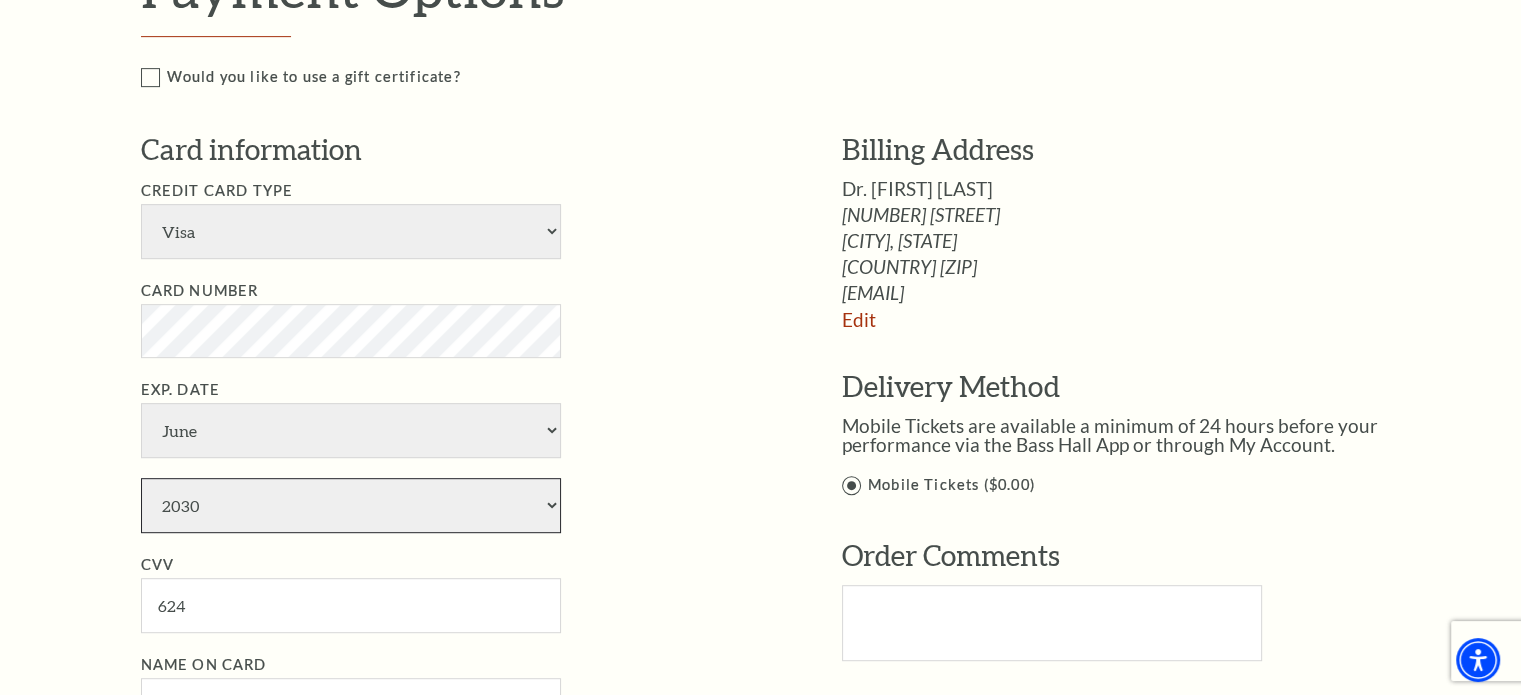 click on "2025
2026
2027
2028
2029
2030
2031
2032
2033
2034" at bounding box center [351, 505] 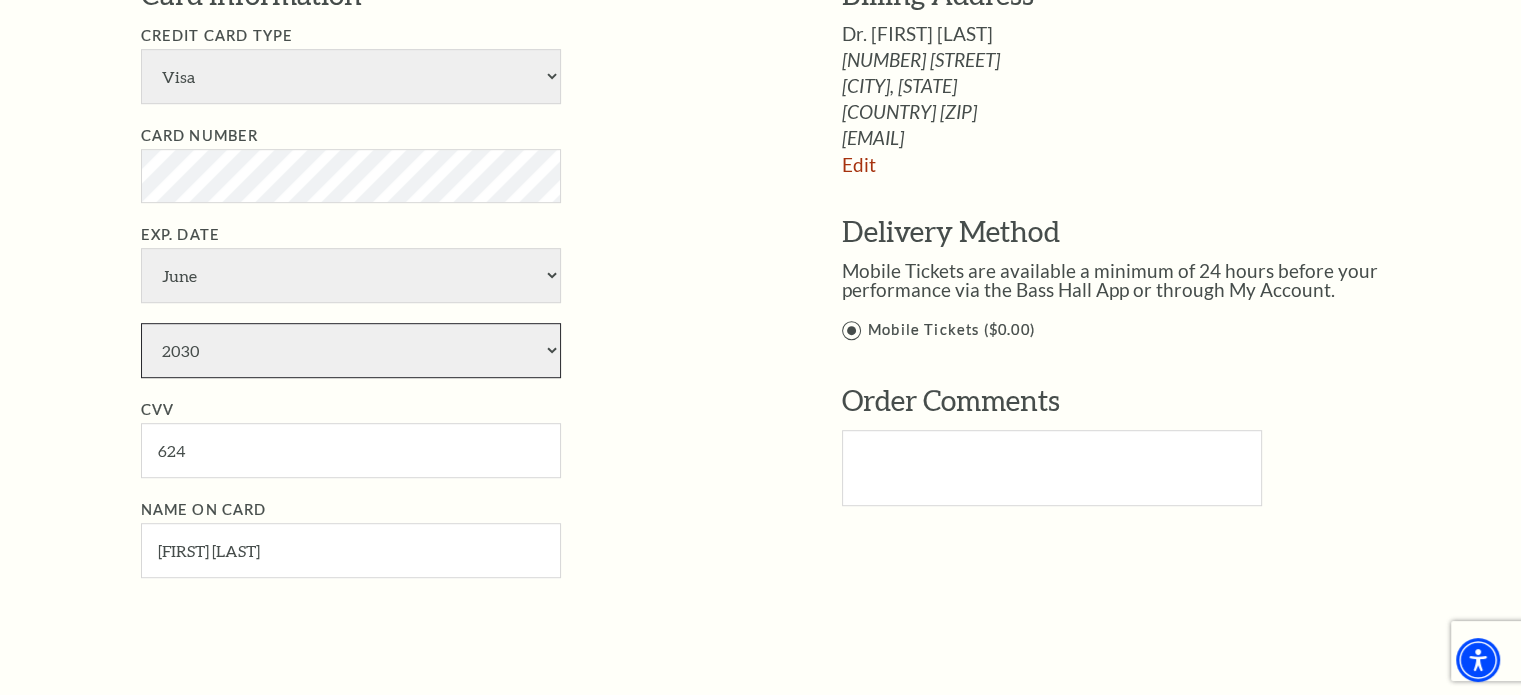 scroll, scrollTop: 1100, scrollLeft: 0, axis: vertical 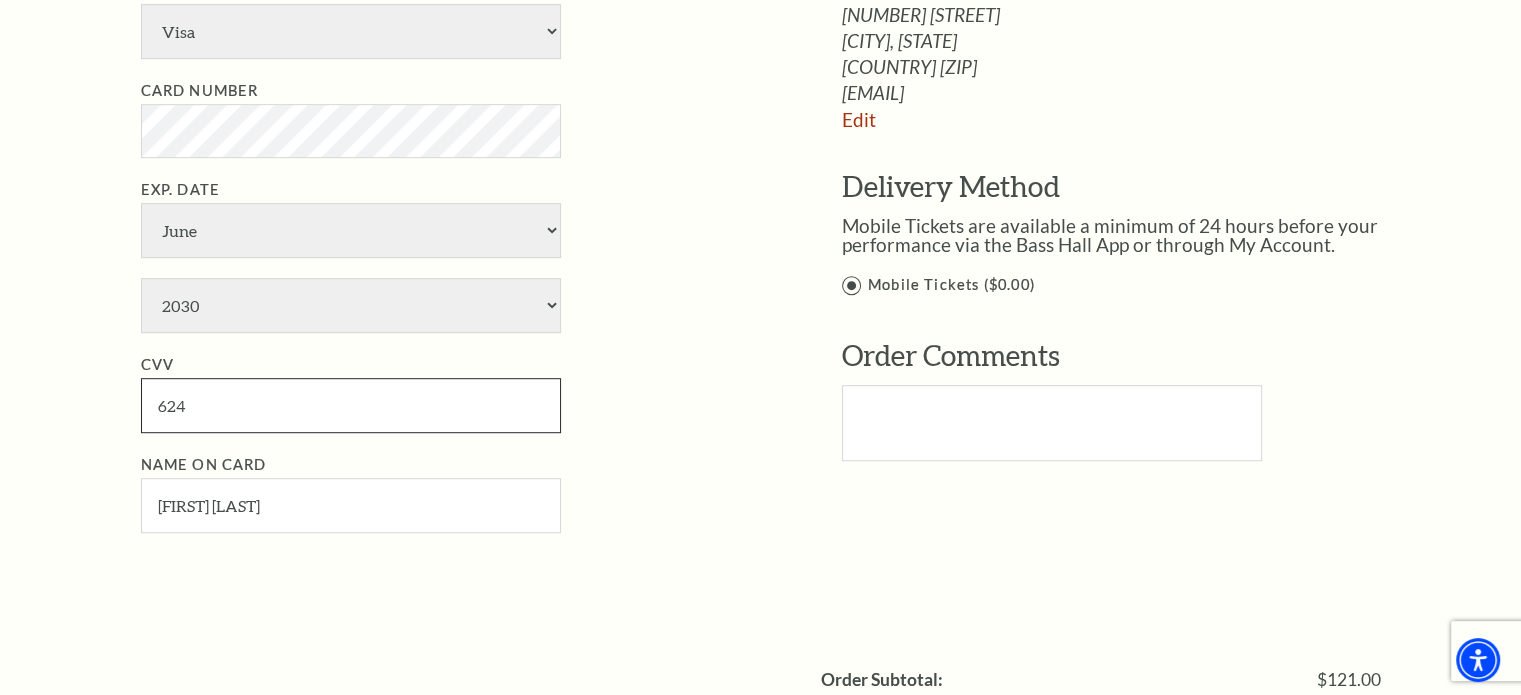 drag, startPoint x: 277, startPoint y: 413, endPoint x: 75, endPoint y: 409, distance: 202.0396 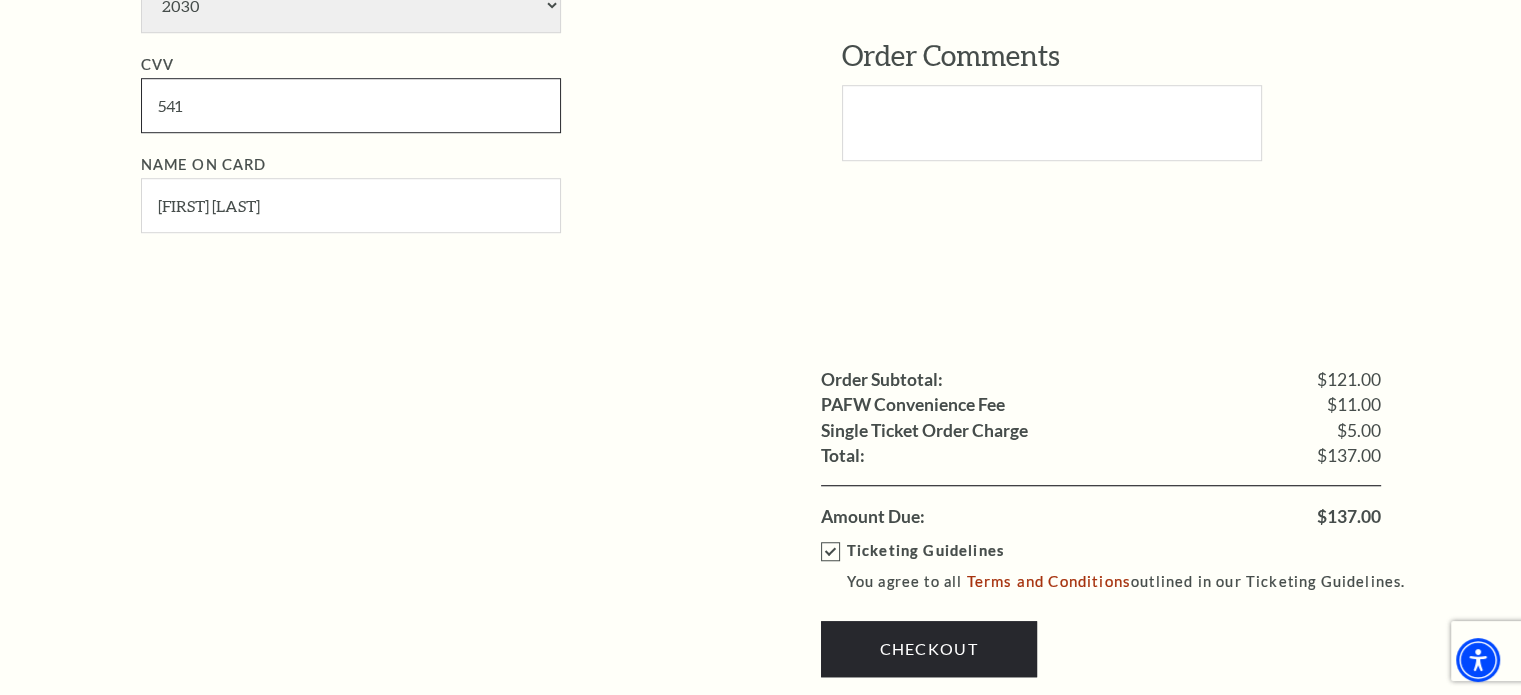 scroll, scrollTop: 1600, scrollLeft: 0, axis: vertical 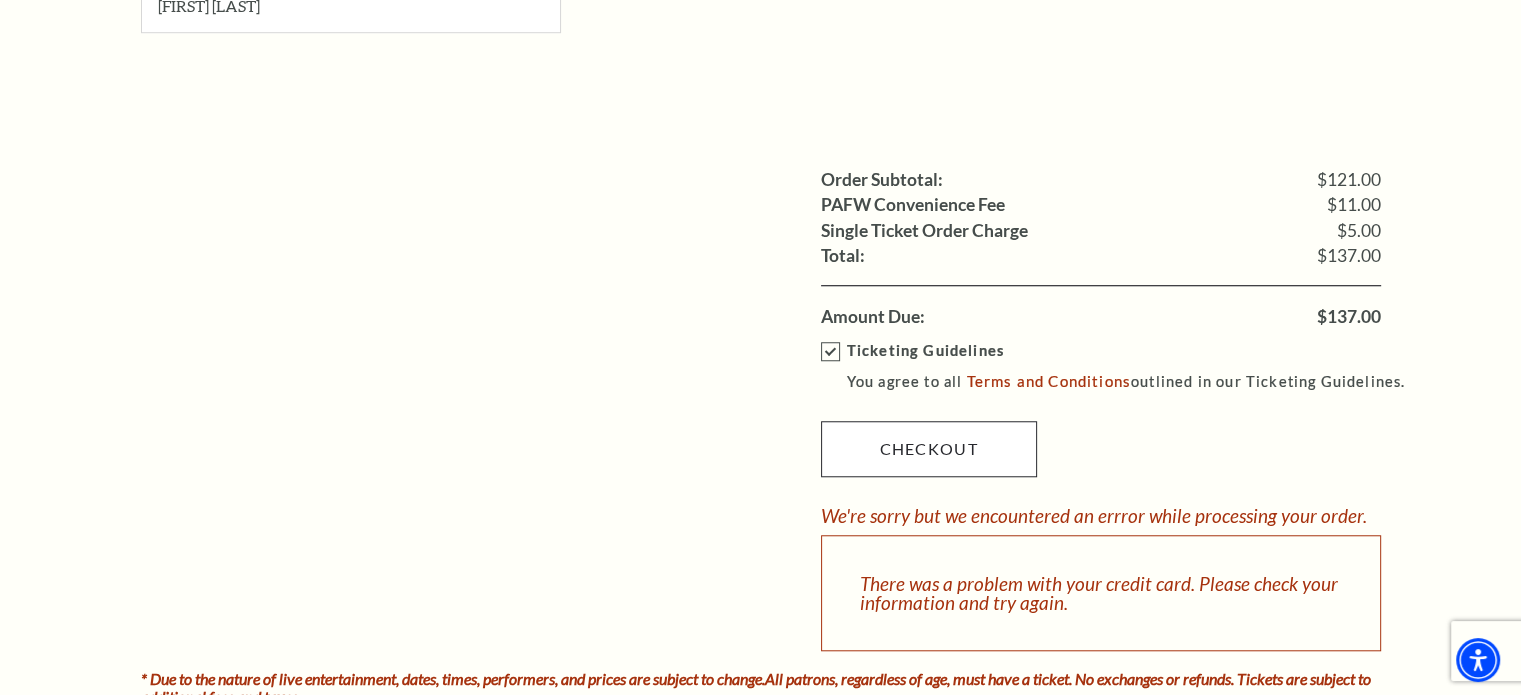 type on "541" 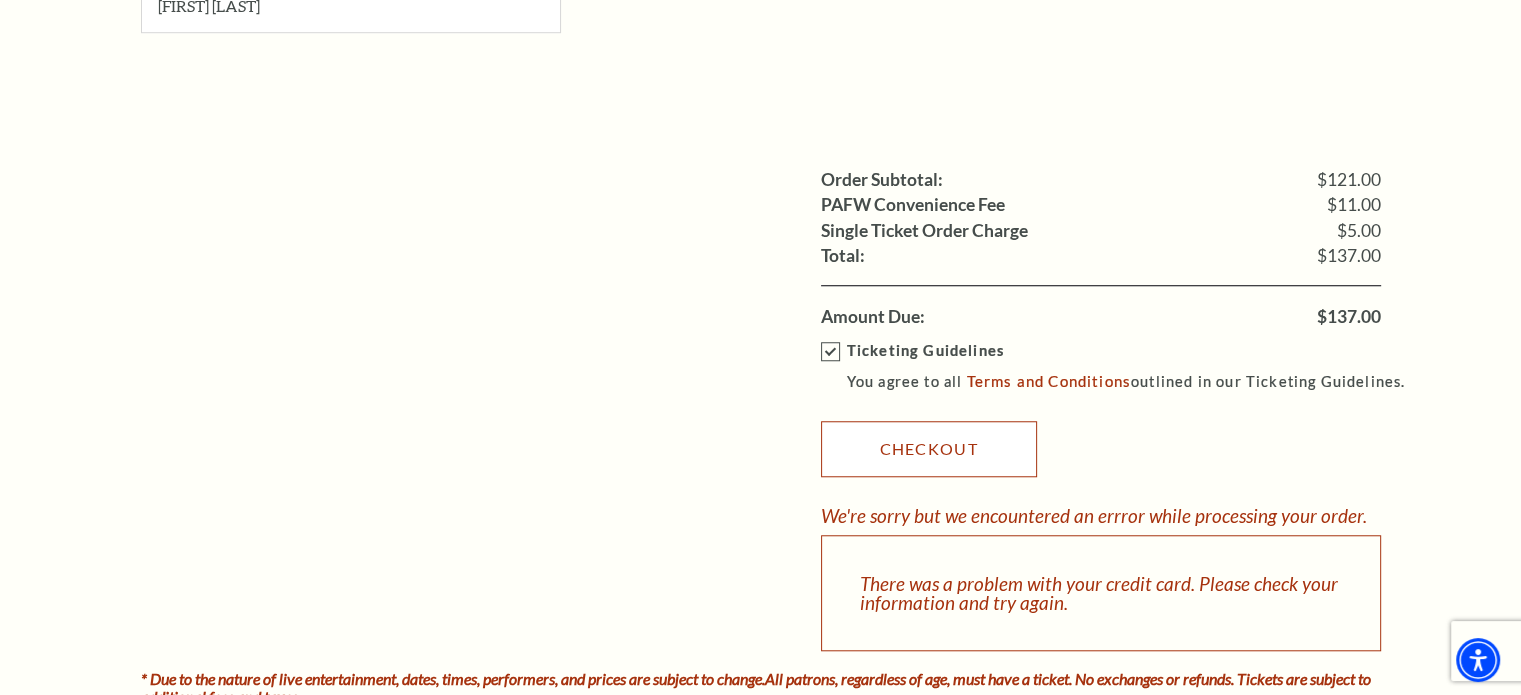 click on "Checkout" at bounding box center [929, 449] 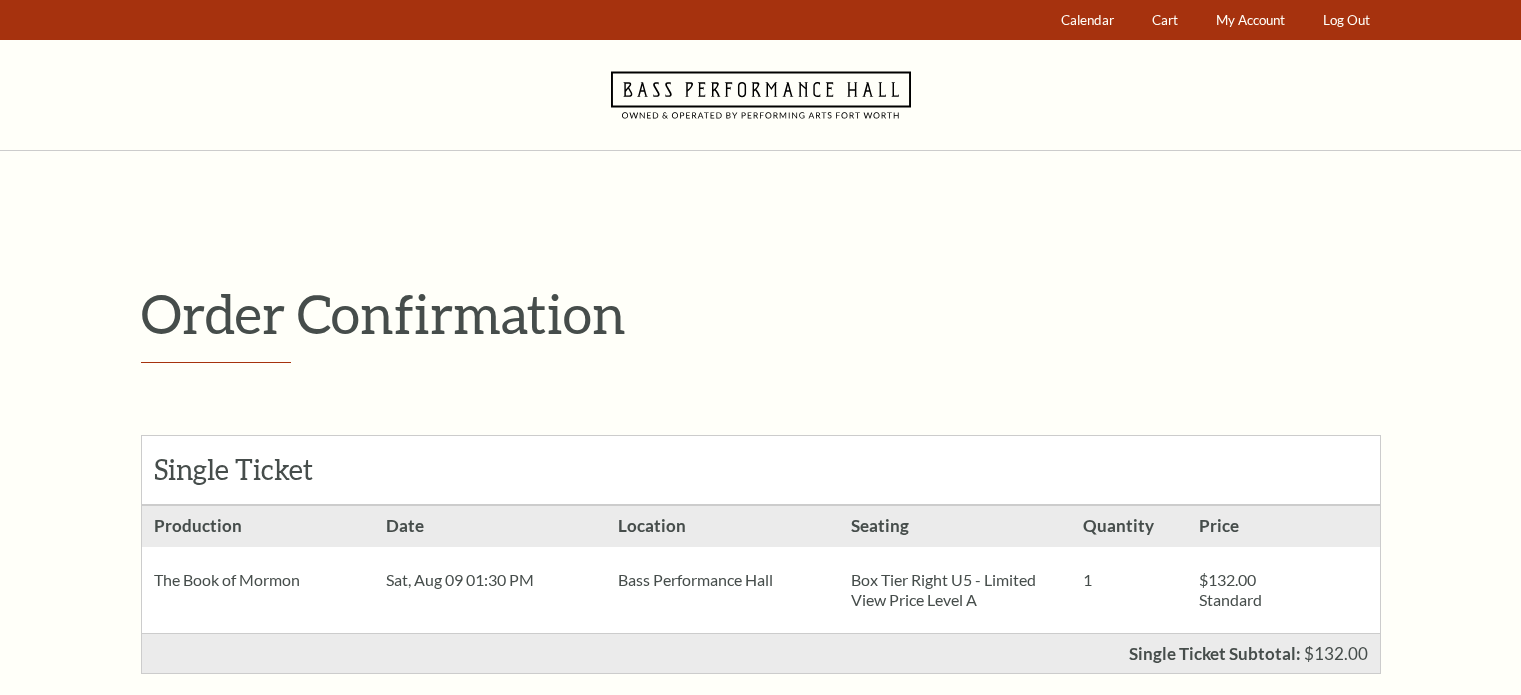 scroll, scrollTop: 0, scrollLeft: 0, axis: both 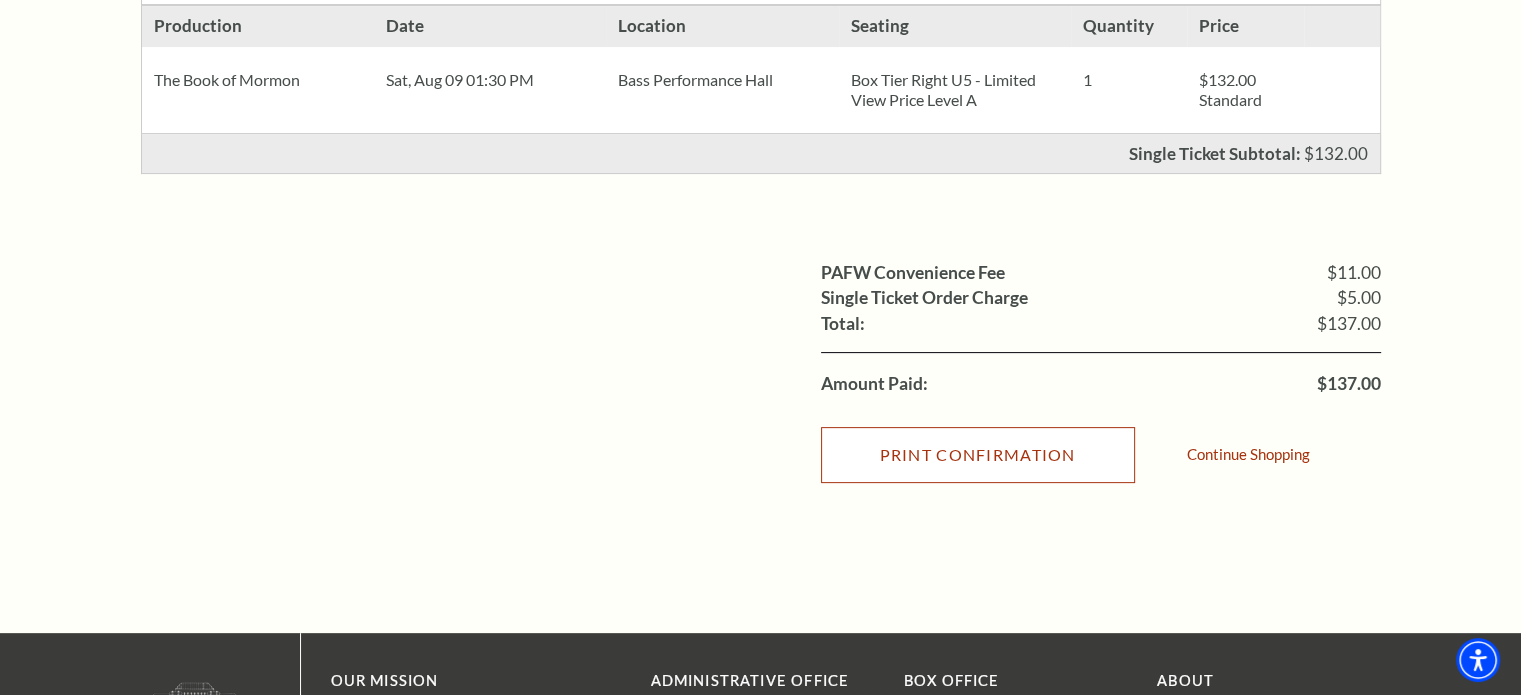 drag, startPoint x: 997, startPoint y: 457, endPoint x: 1154, endPoint y: 613, distance: 221.32555 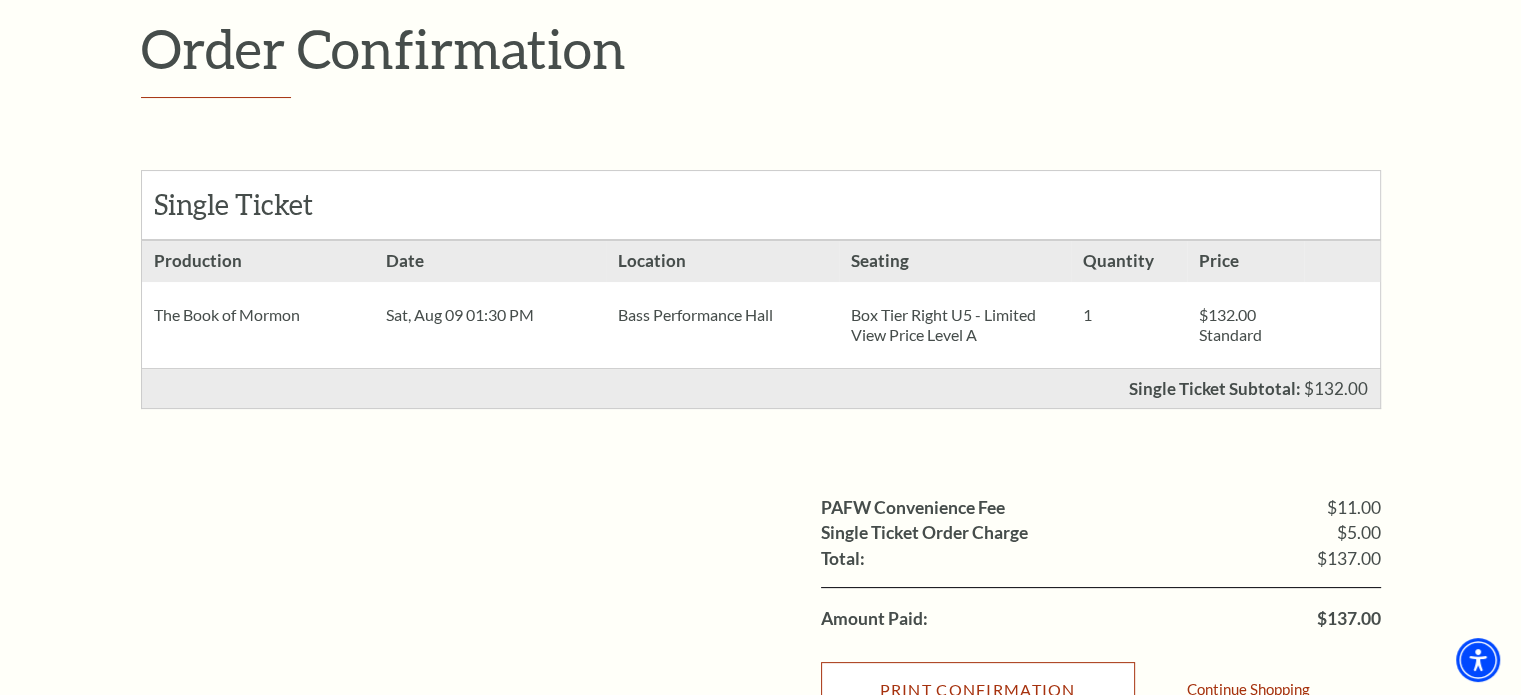 scroll, scrollTop: 0, scrollLeft: 0, axis: both 